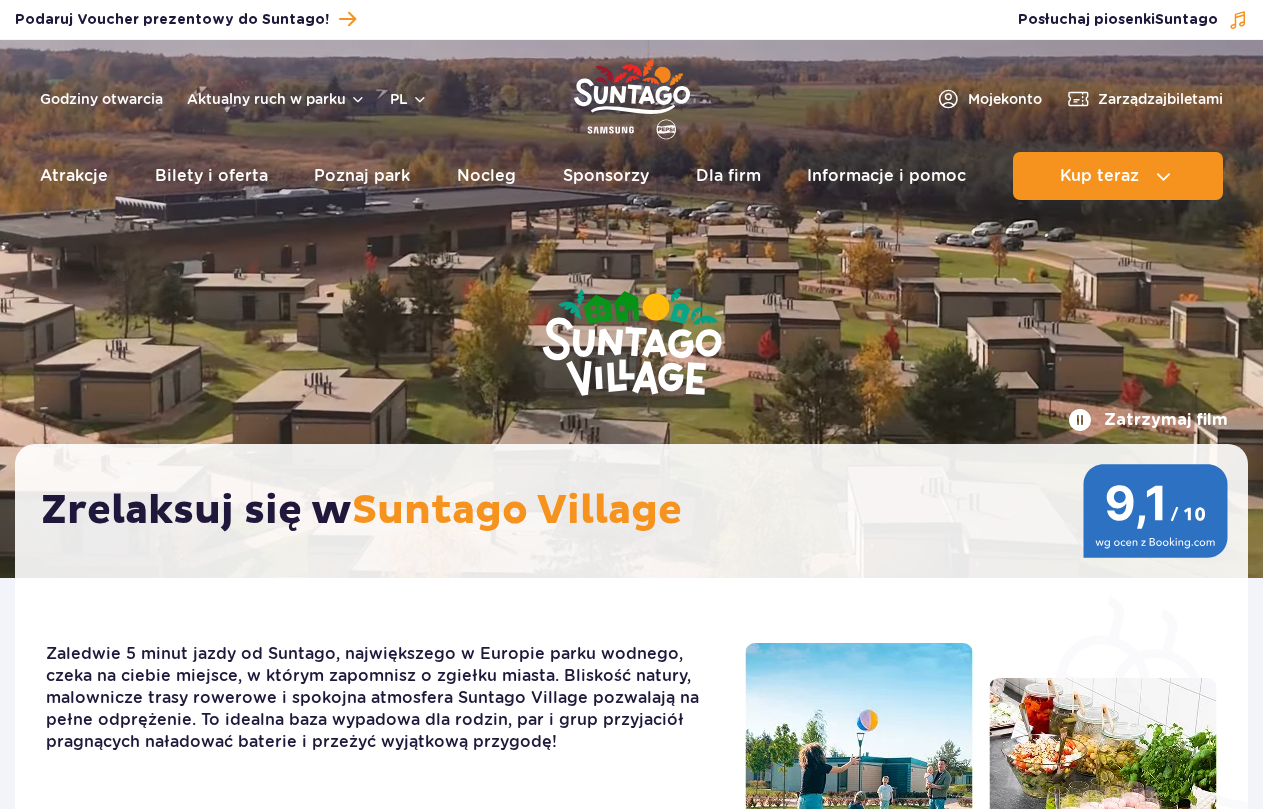 scroll, scrollTop: 0, scrollLeft: 0, axis: both 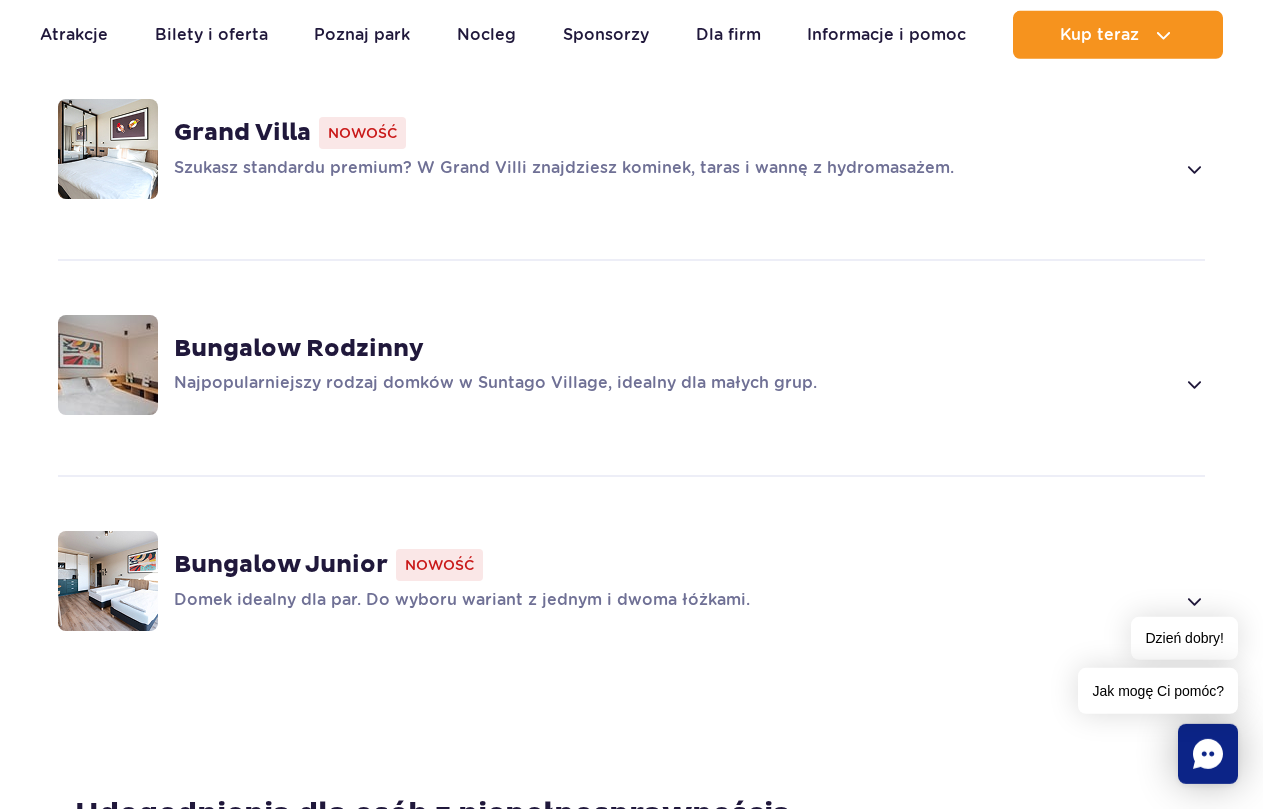 click at bounding box center (108, 581) 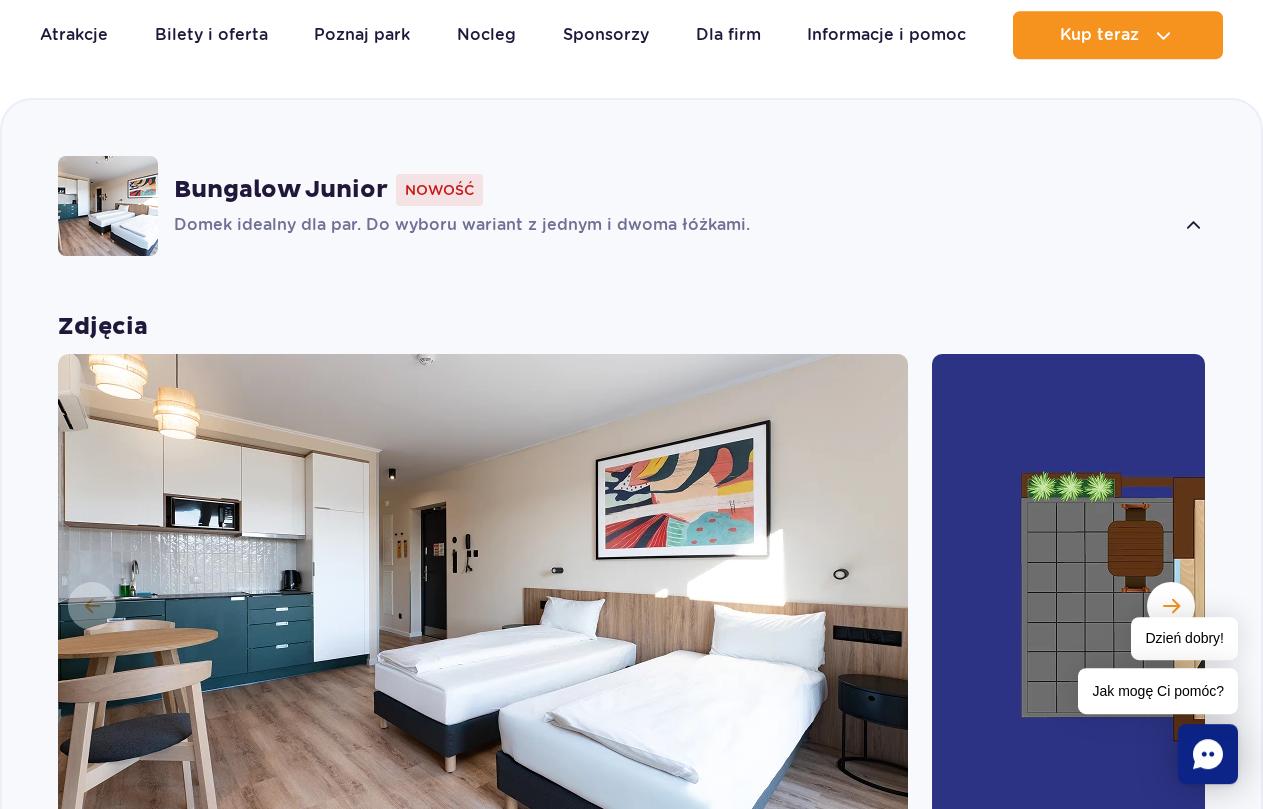 scroll, scrollTop: 1833, scrollLeft: 0, axis: vertical 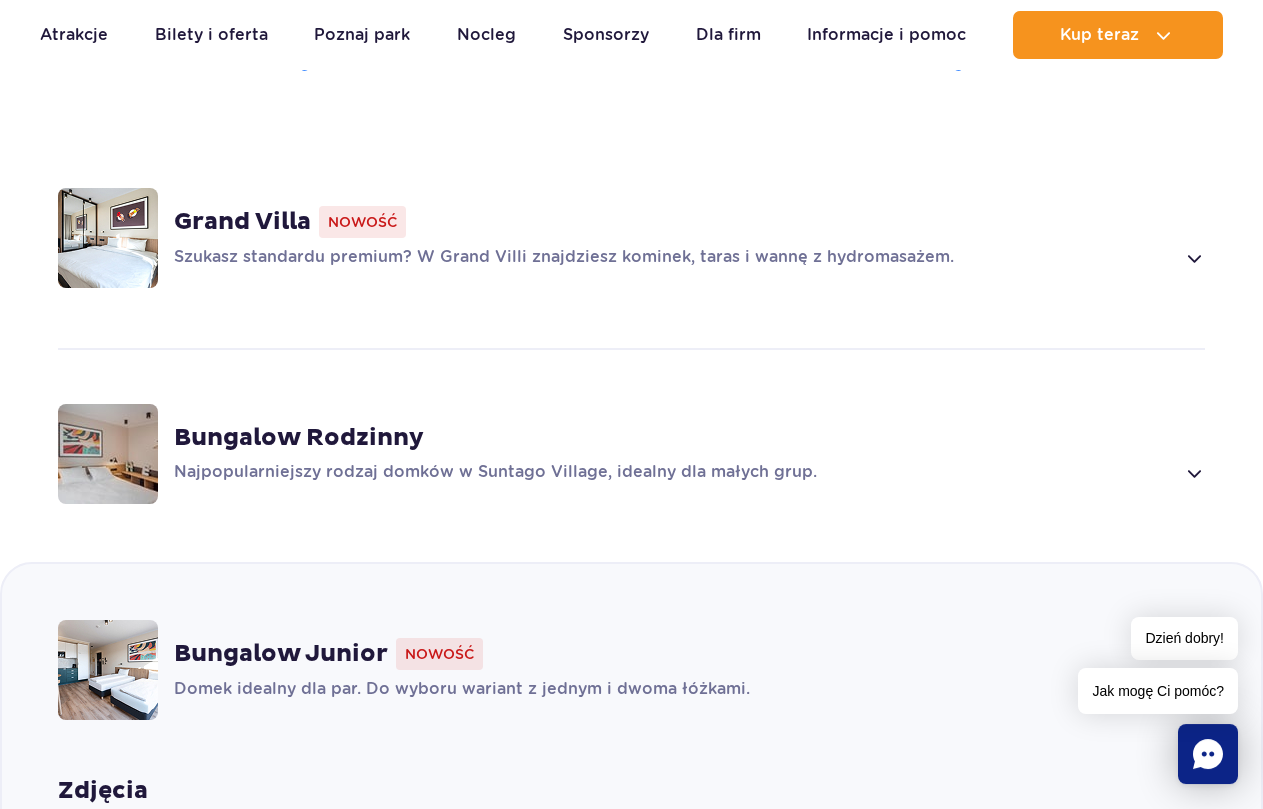 click on "Szukasz standardu premium? W Grand Villi znajdziesz kominek, taras i wannę z hydromasażem." at bounding box center [674, 258] 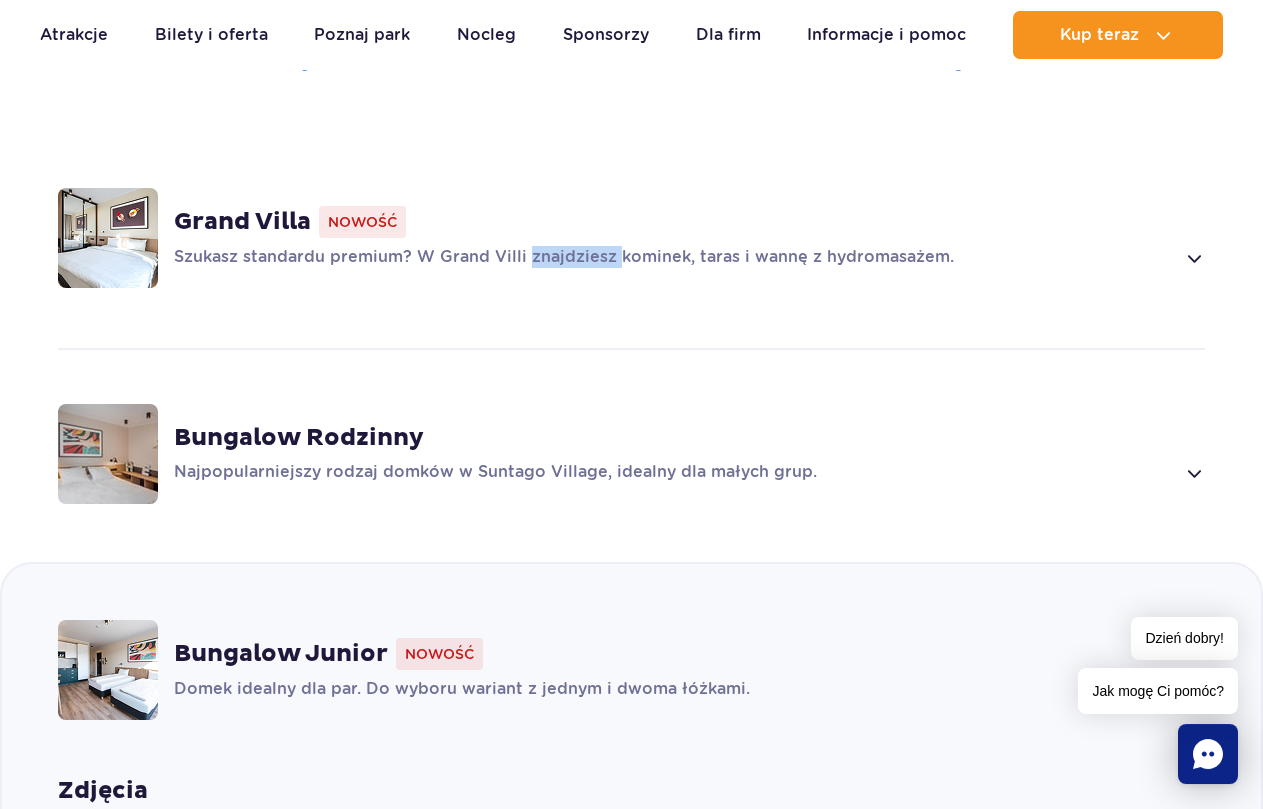 click on "Szukasz standardu premium? W Grand Villi znajdziesz kominek, taras i wannę z hydromasażem." at bounding box center [674, 258] 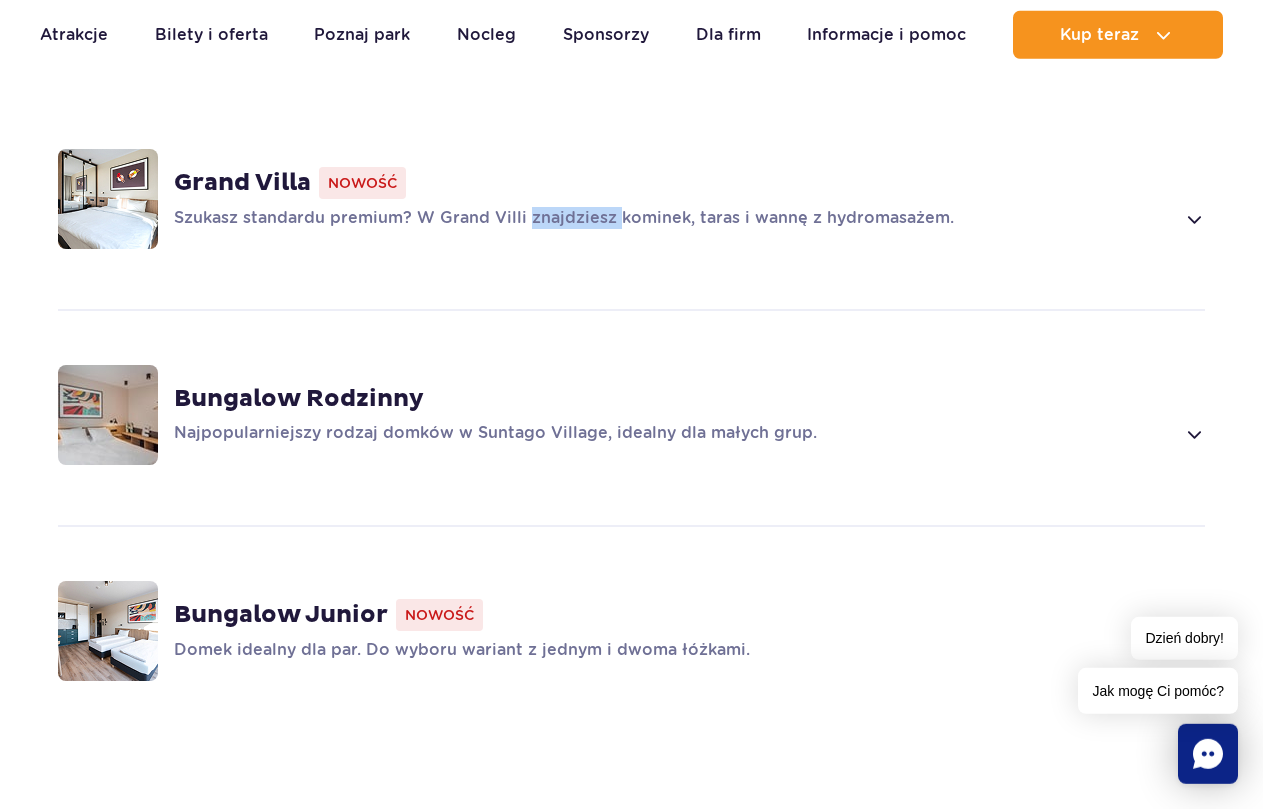 scroll, scrollTop: 1401, scrollLeft: 0, axis: vertical 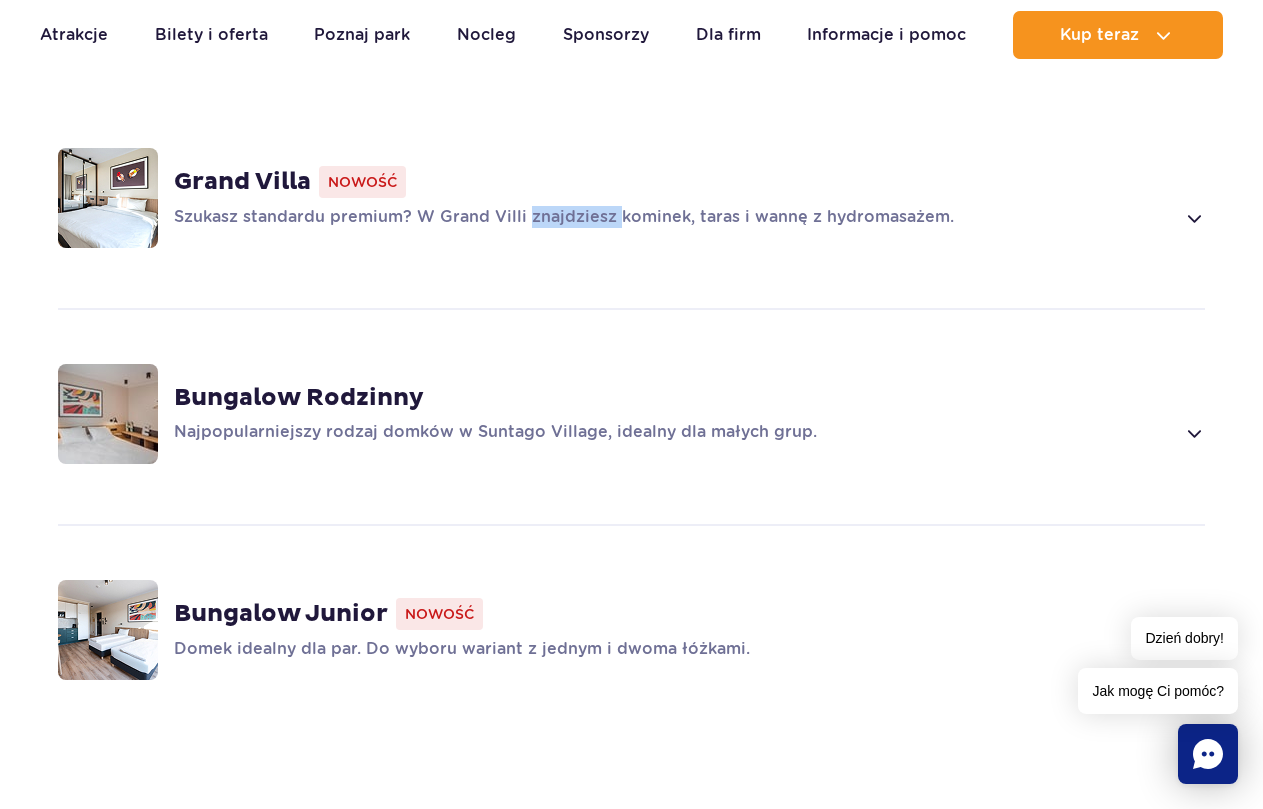 click at bounding box center [108, 198] 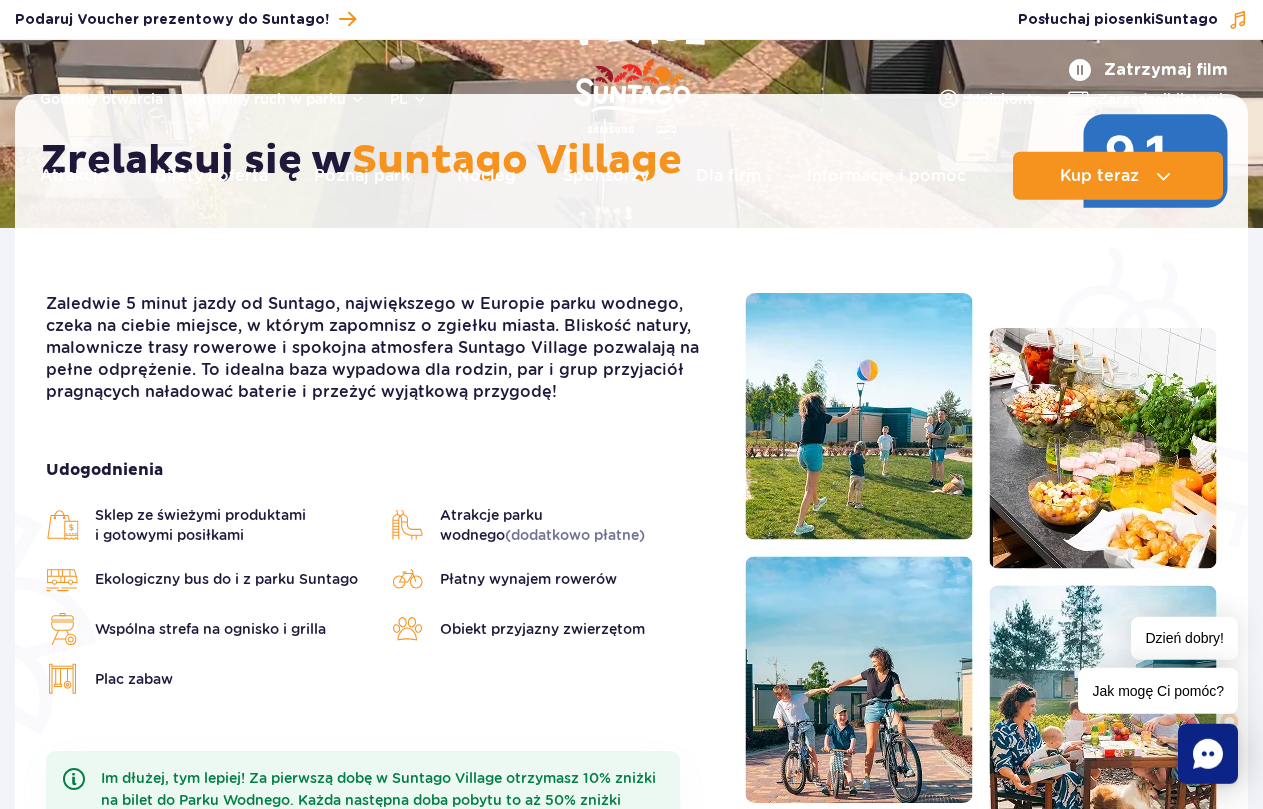 scroll, scrollTop: 0, scrollLeft: 0, axis: both 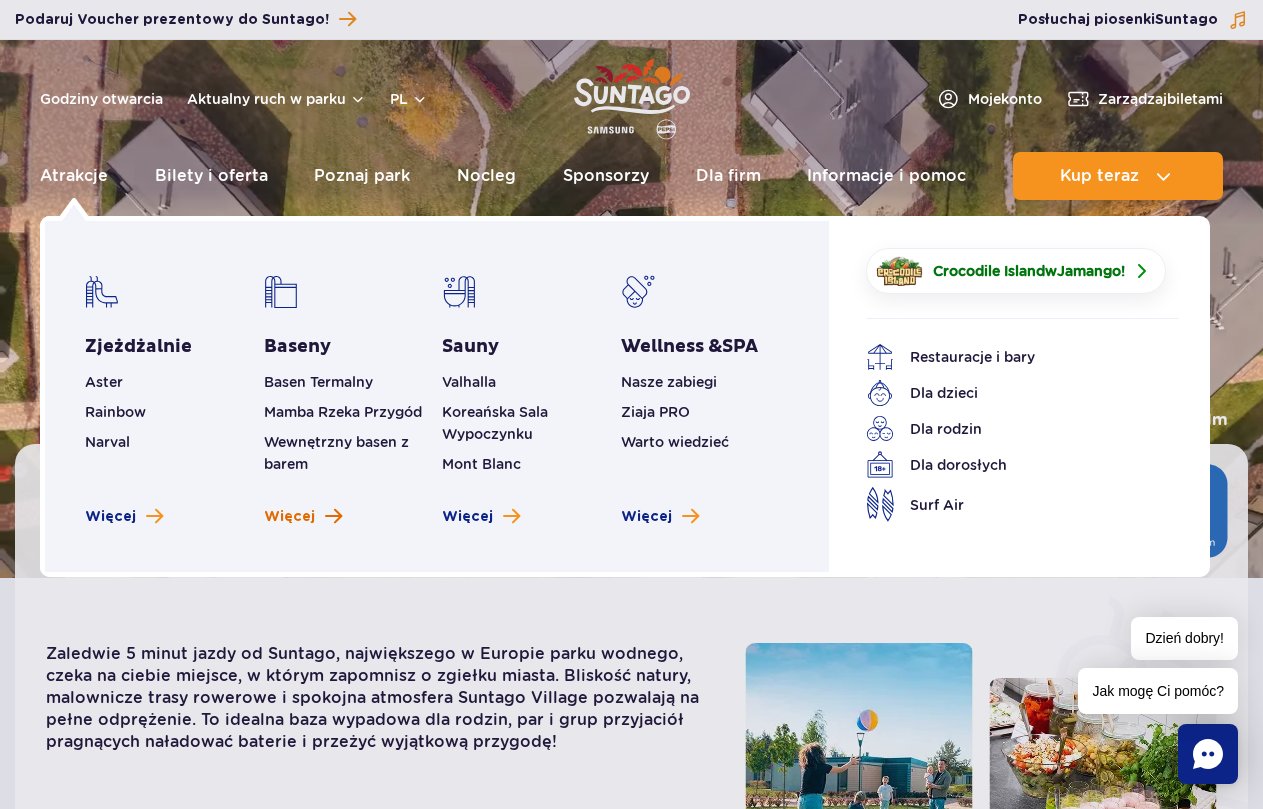 click on "Więcej" at bounding box center [303, 517] 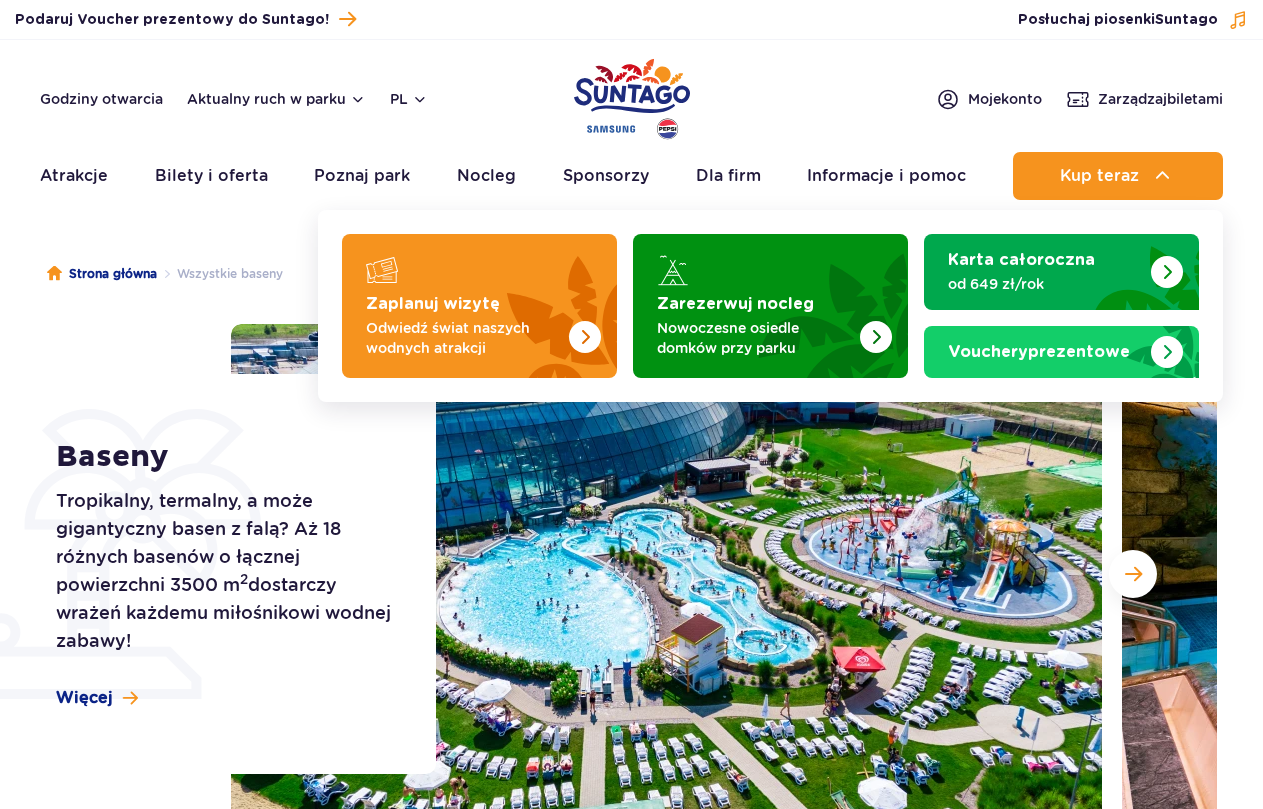 scroll, scrollTop: 0, scrollLeft: 0, axis: both 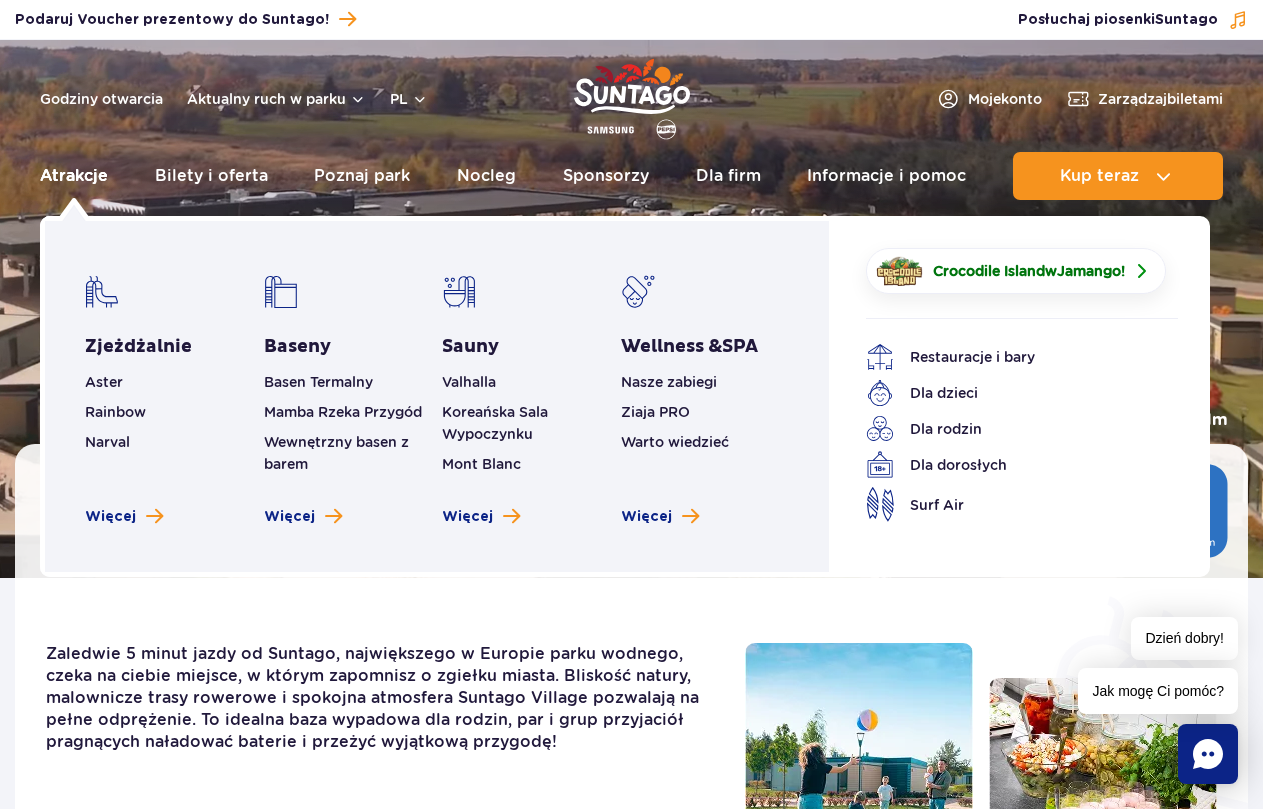 click on "Atrakcje" at bounding box center (74, 176) 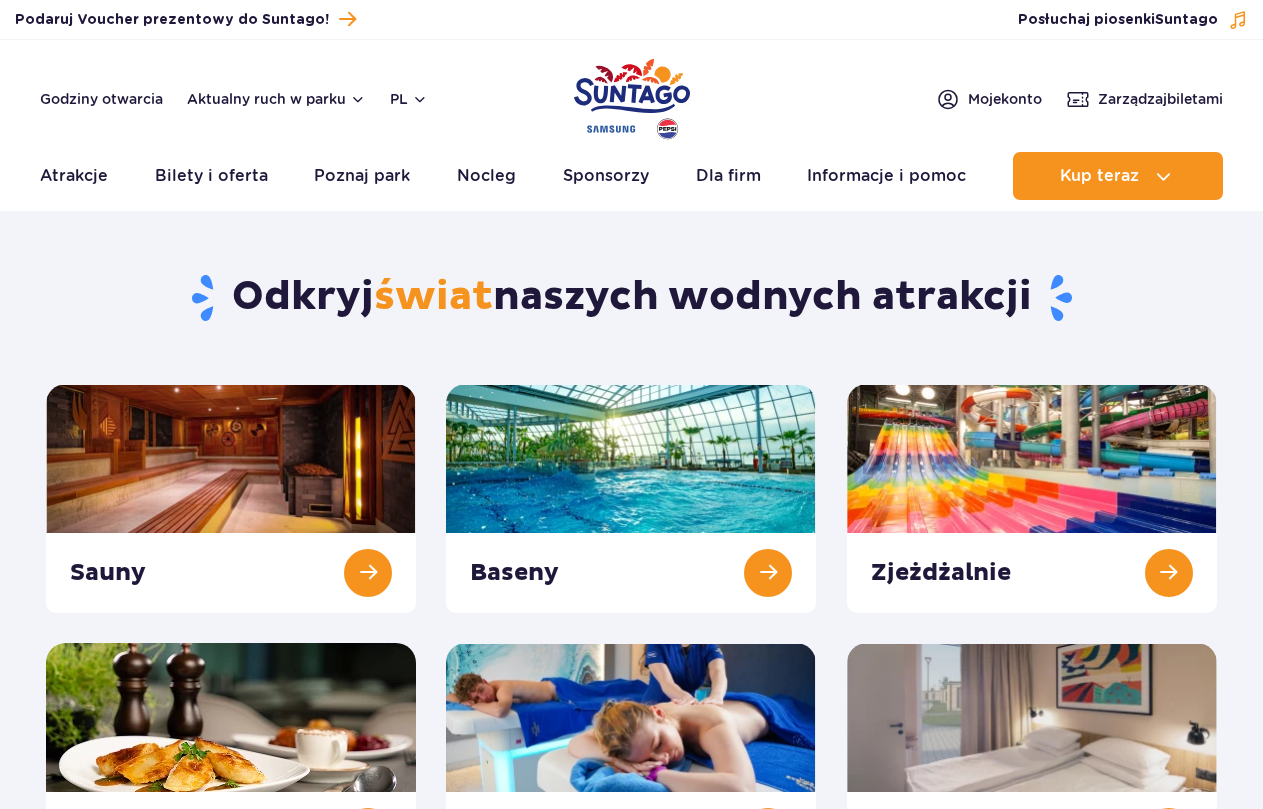 scroll, scrollTop: 0, scrollLeft: 0, axis: both 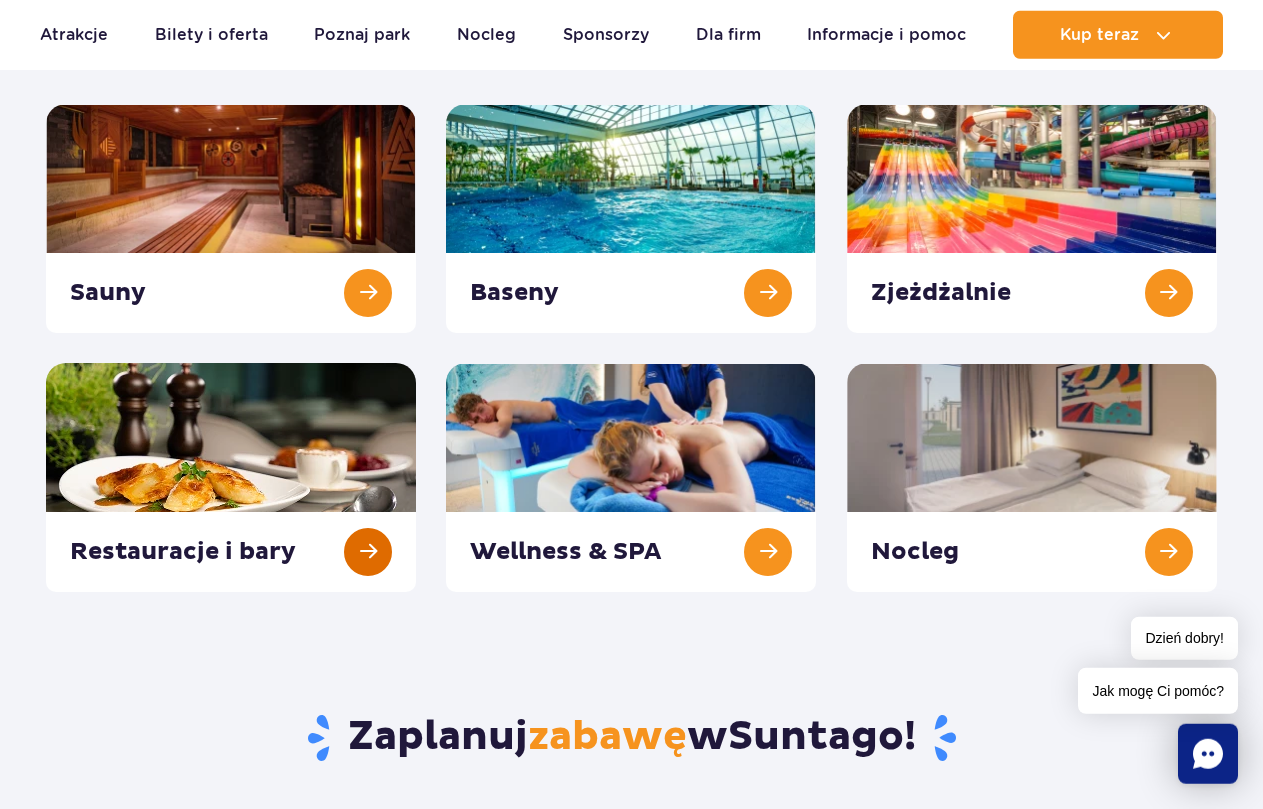 click at bounding box center [231, 477] 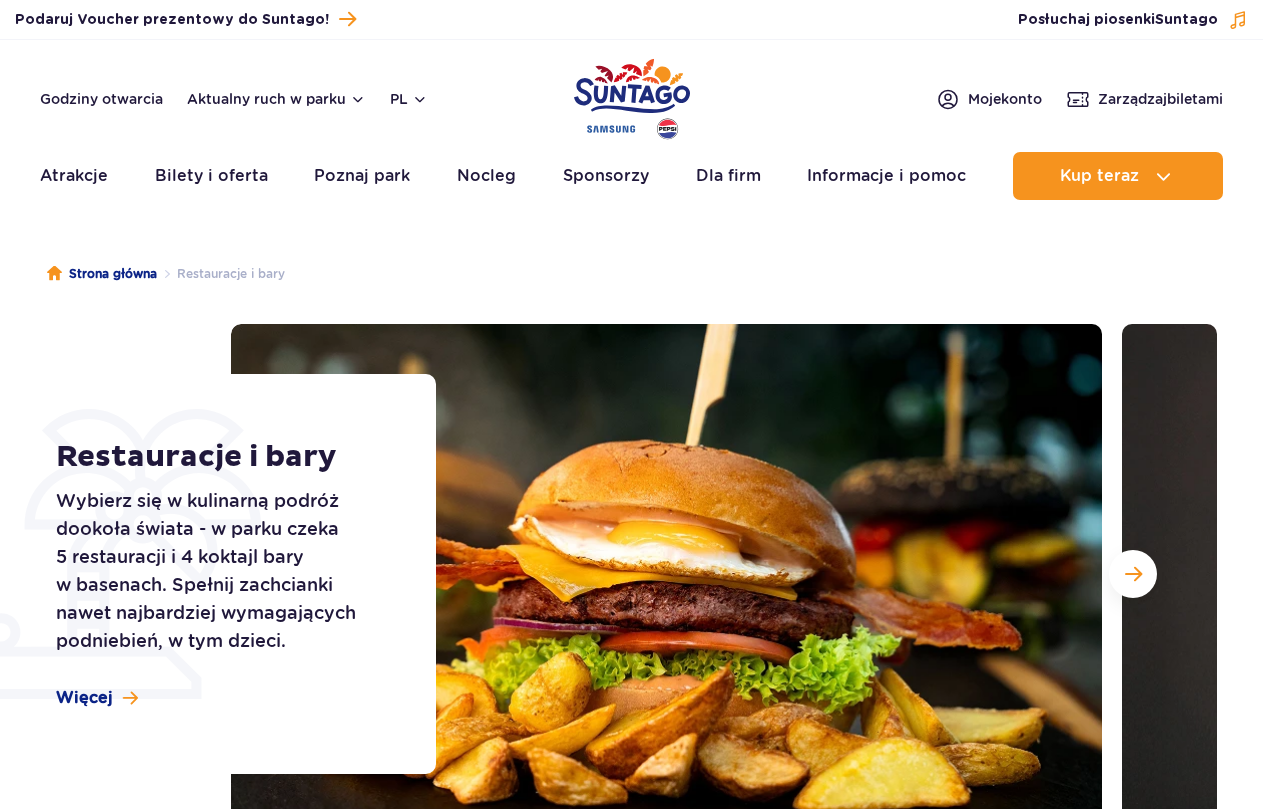 scroll, scrollTop: 0, scrollLeft: 0, axis: both 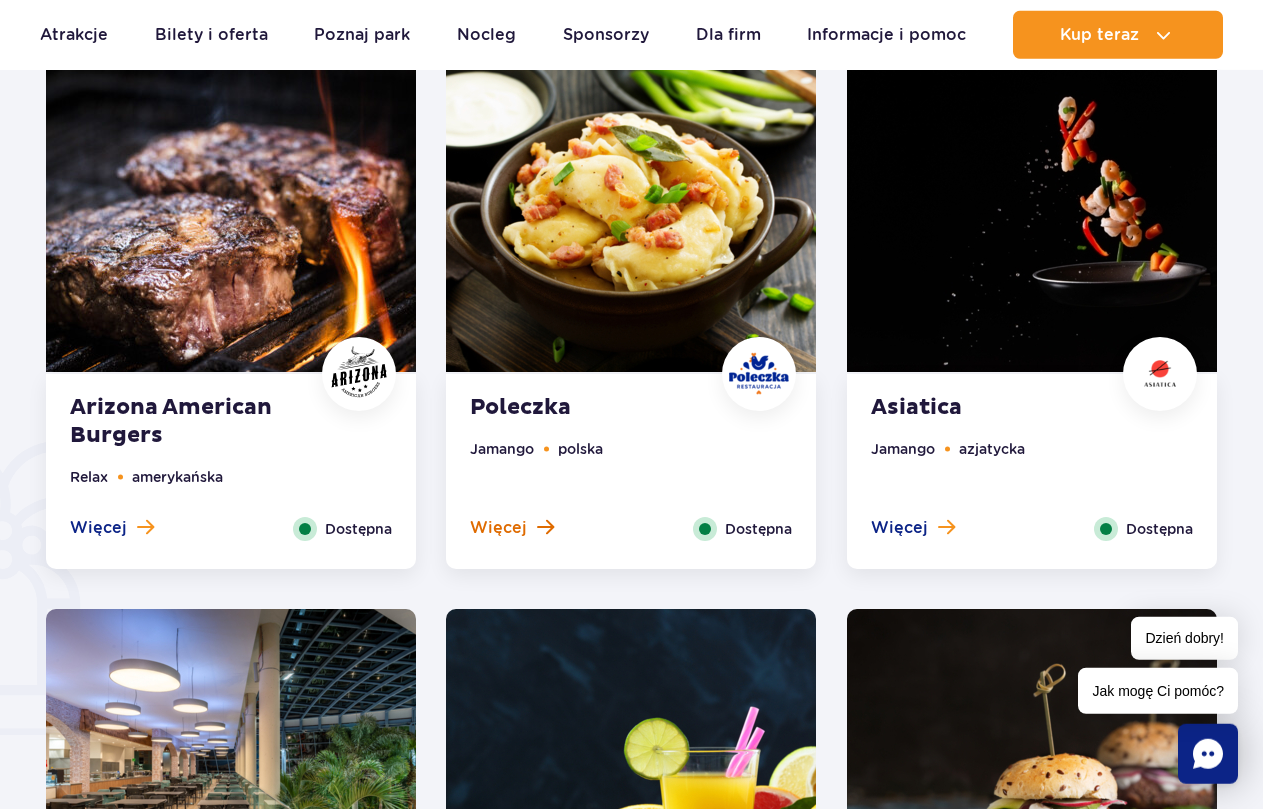 click on "Więcej" at bounding box center [498, 528] 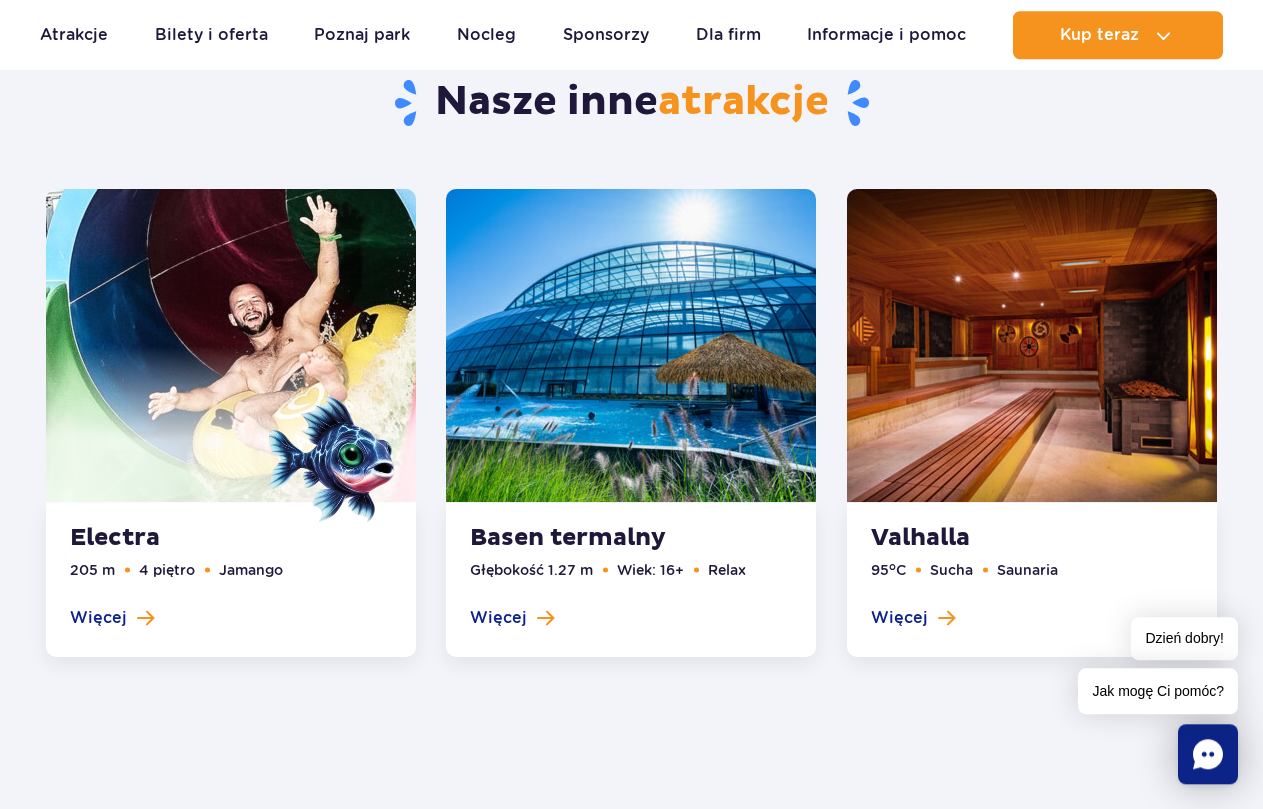 scroll, scrollTop: 3462, scrollLeft: 0, axis: vertical 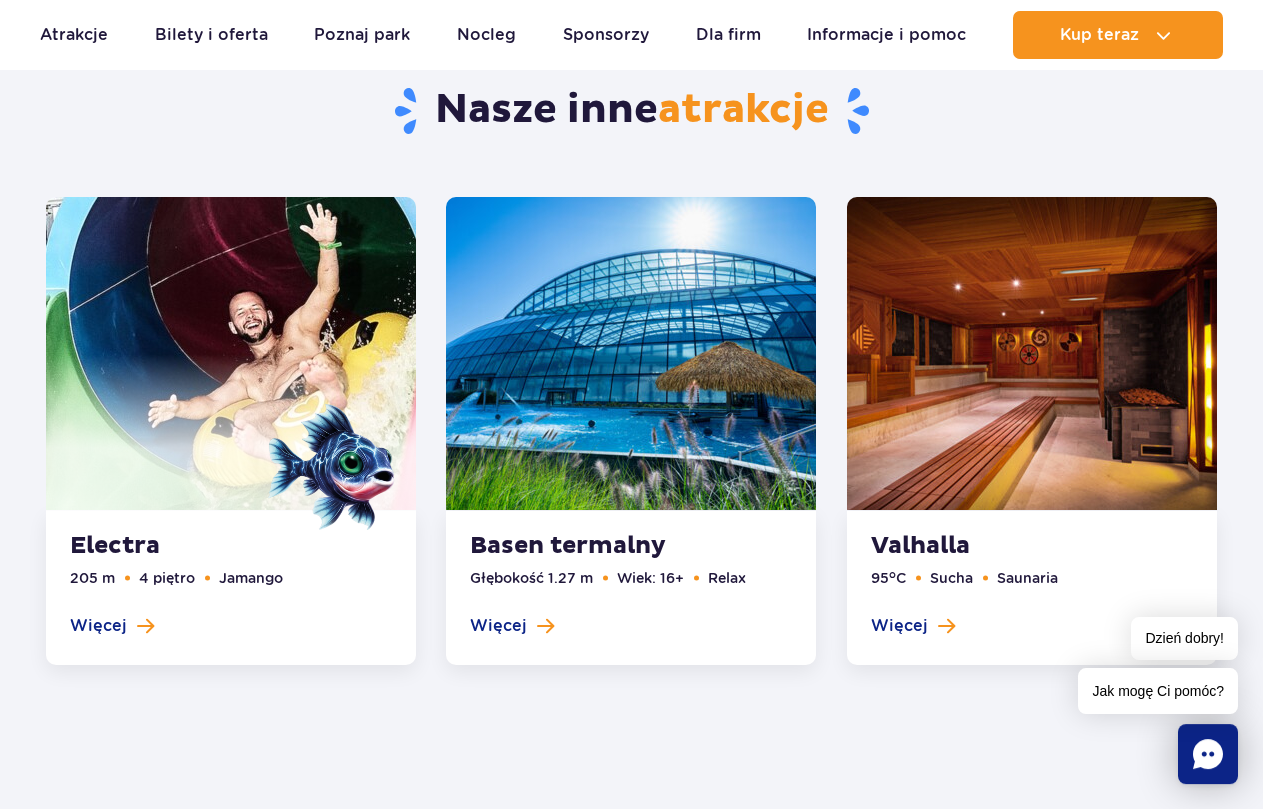 click at bounding box center (231, 432) 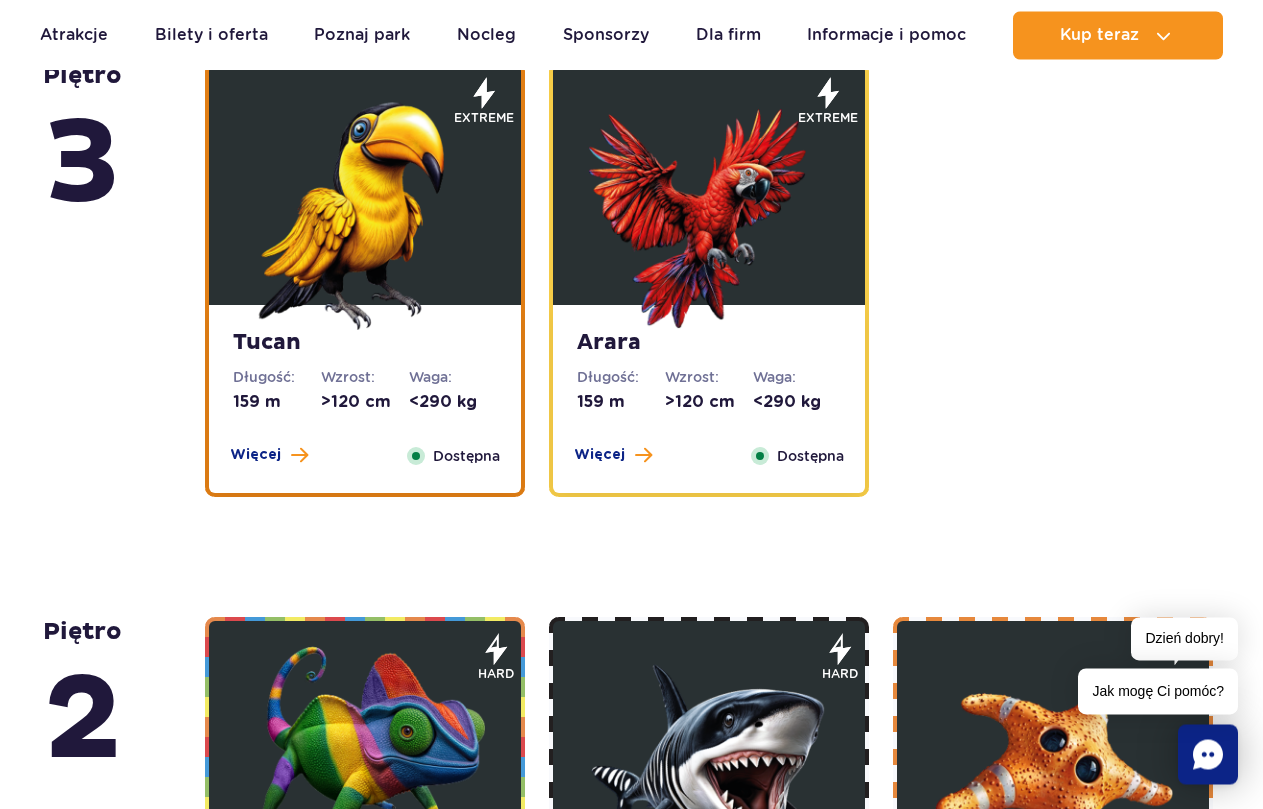 scroll, scrollTop: 3534, scrollLeft: 0, axis: vertical 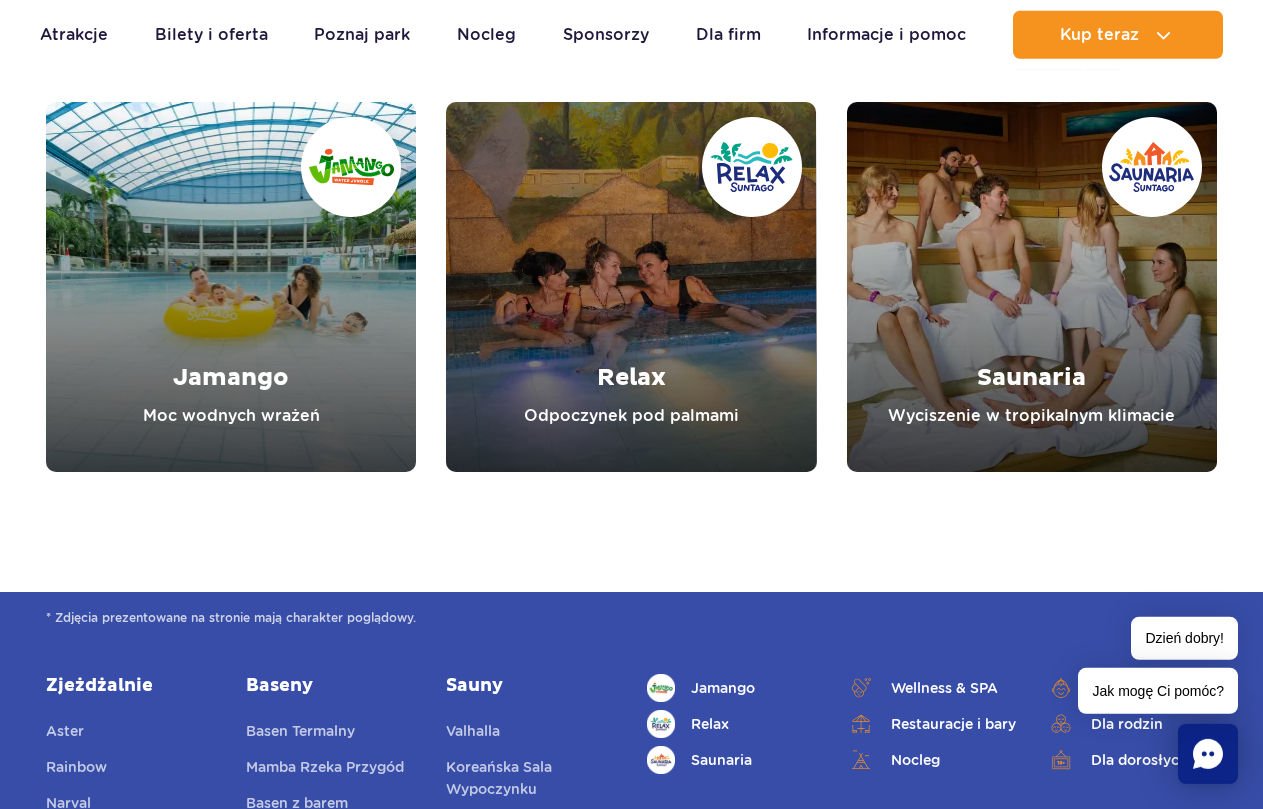 click at bounding box center (231, 287) 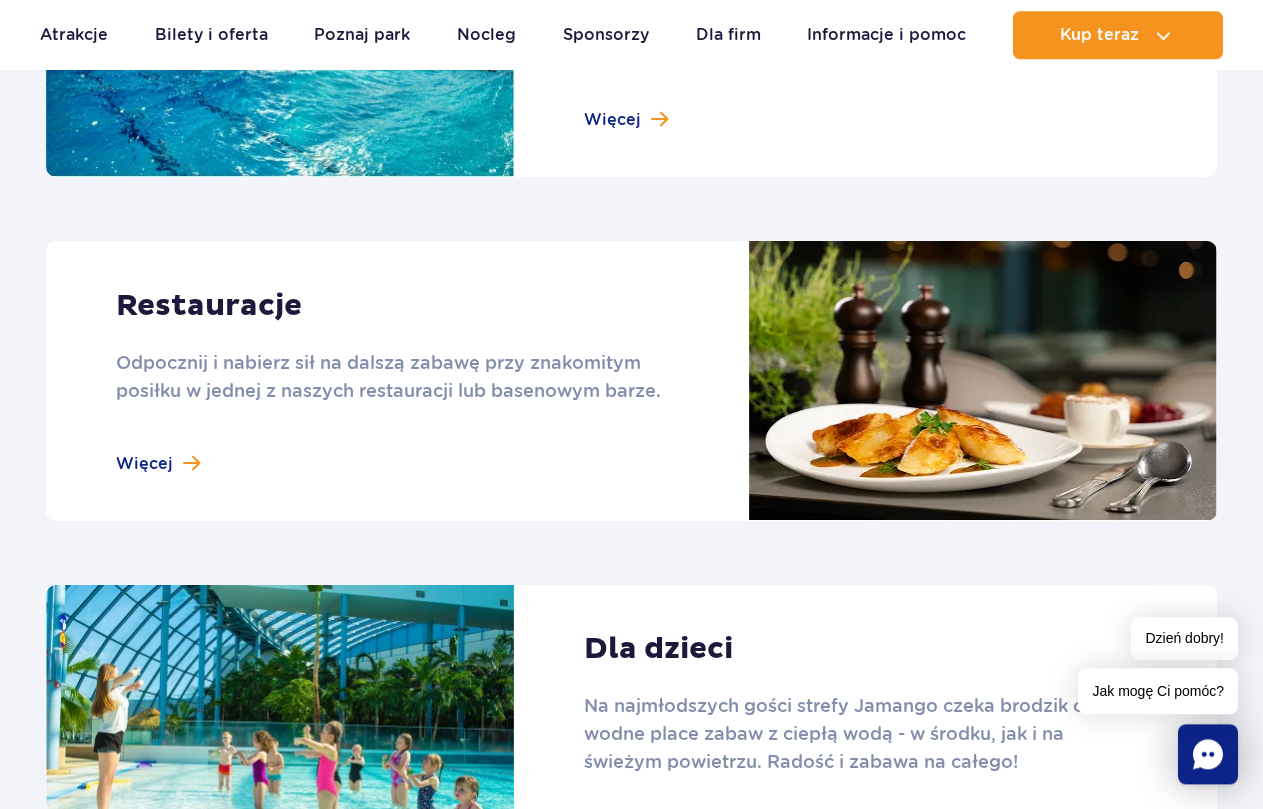 scroll, scrollTop: 2382, scrollLeft: 0, axis: vertical 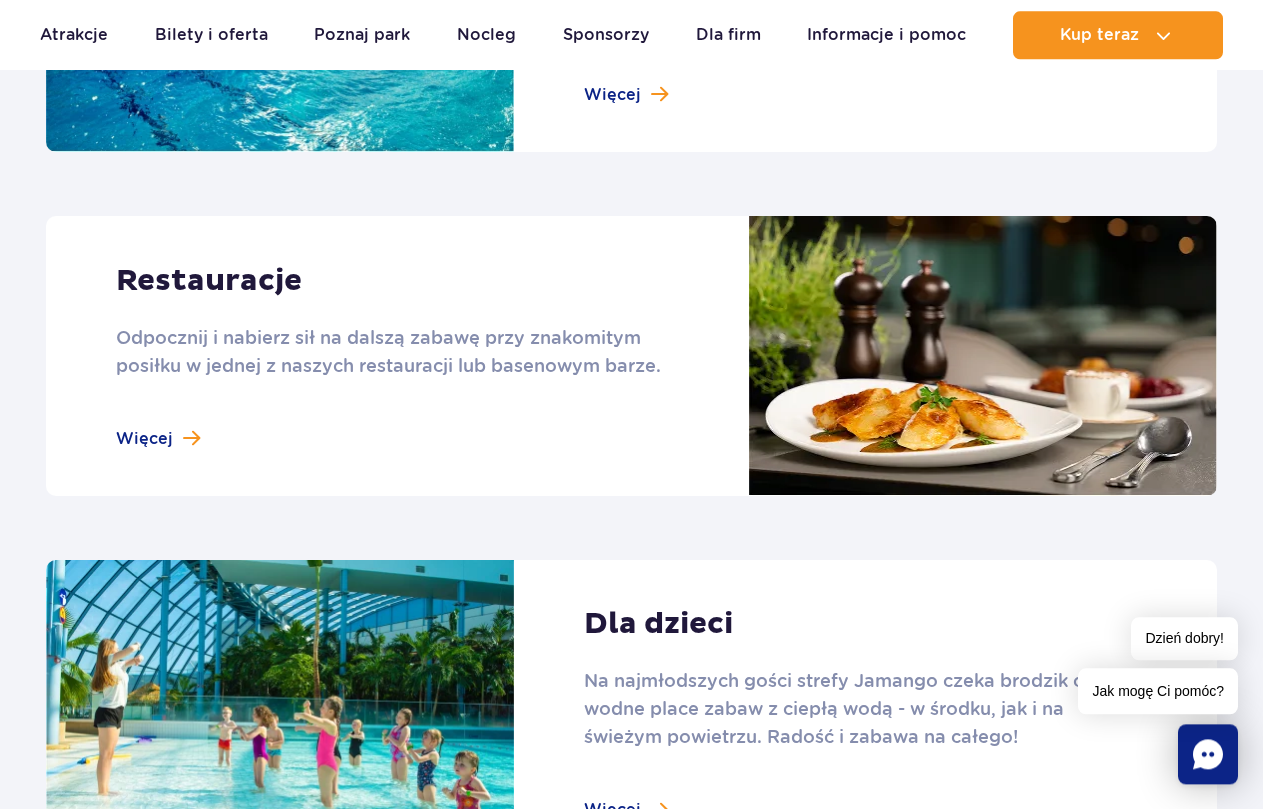 click at bounding box center [631, 356] 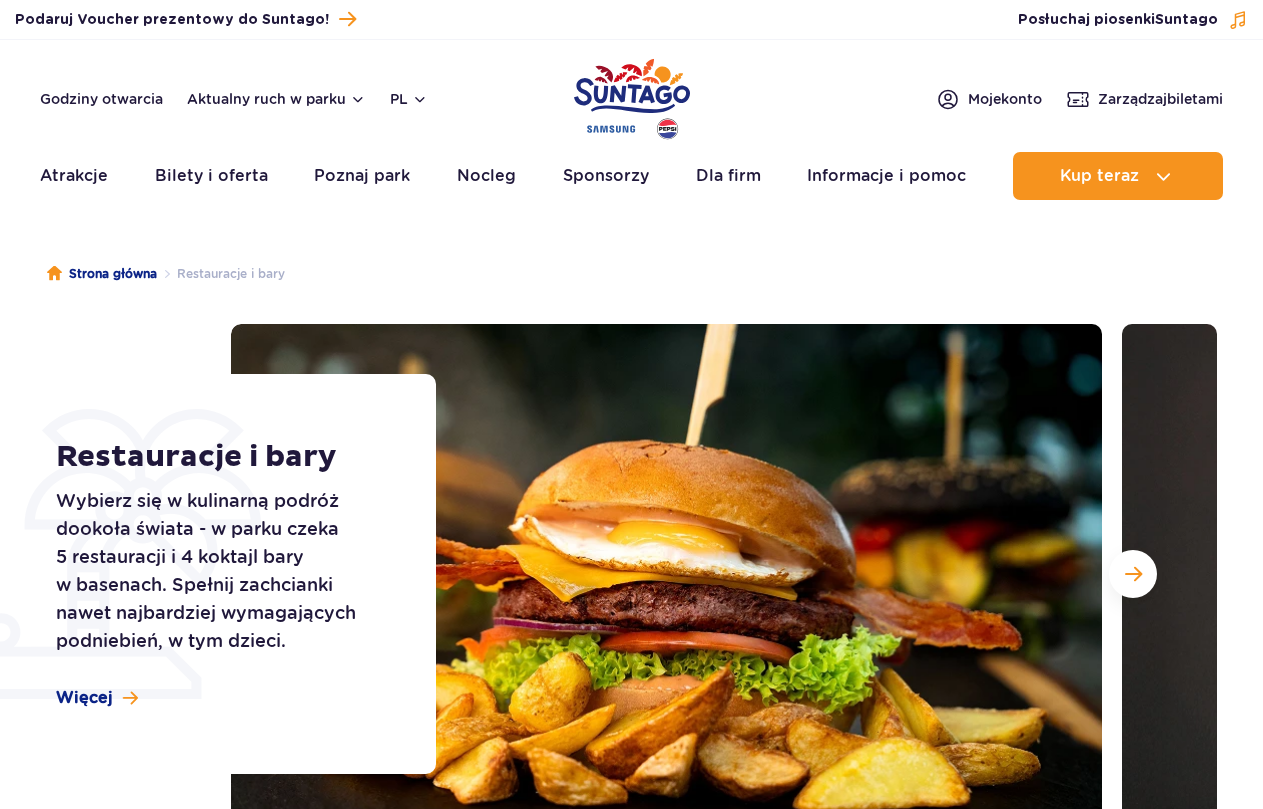 scroll, scrollTop: 0, scrollLeft: 0, axis: both 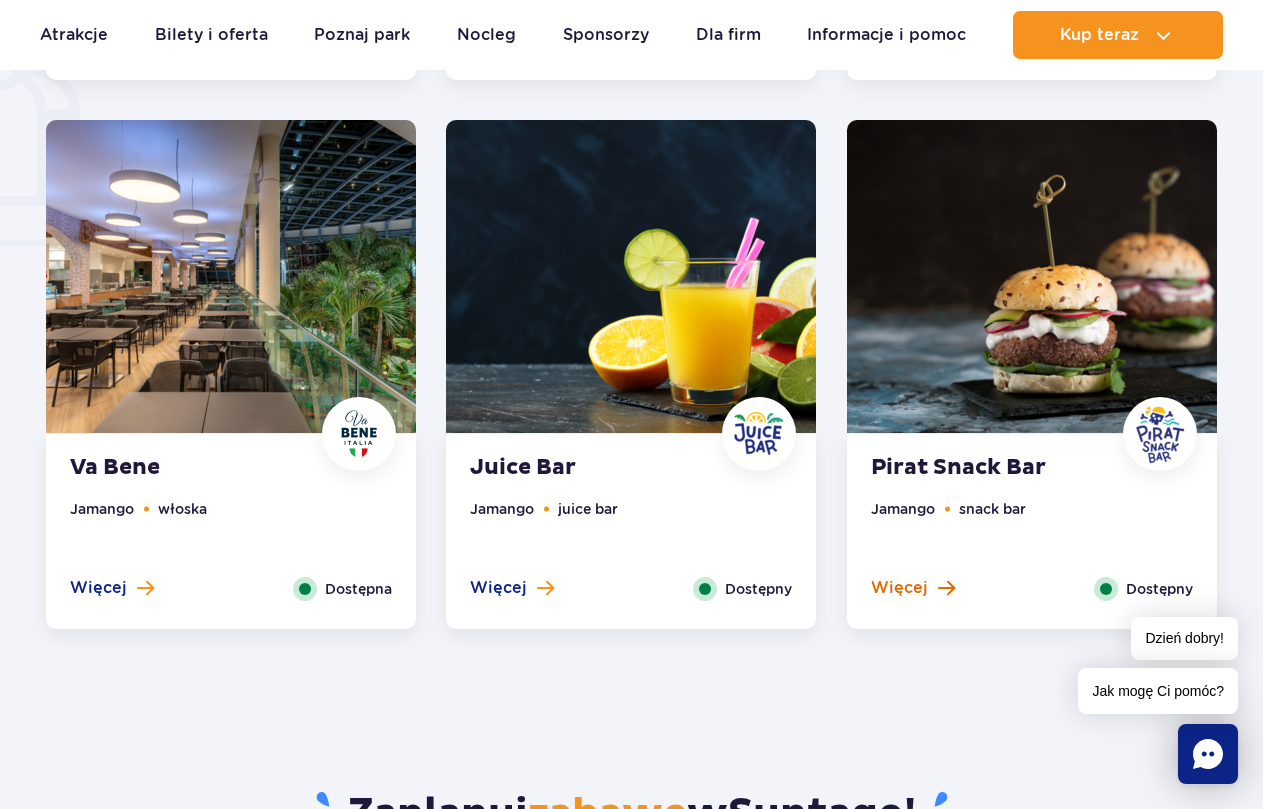 click at bounding box center [946, 588] 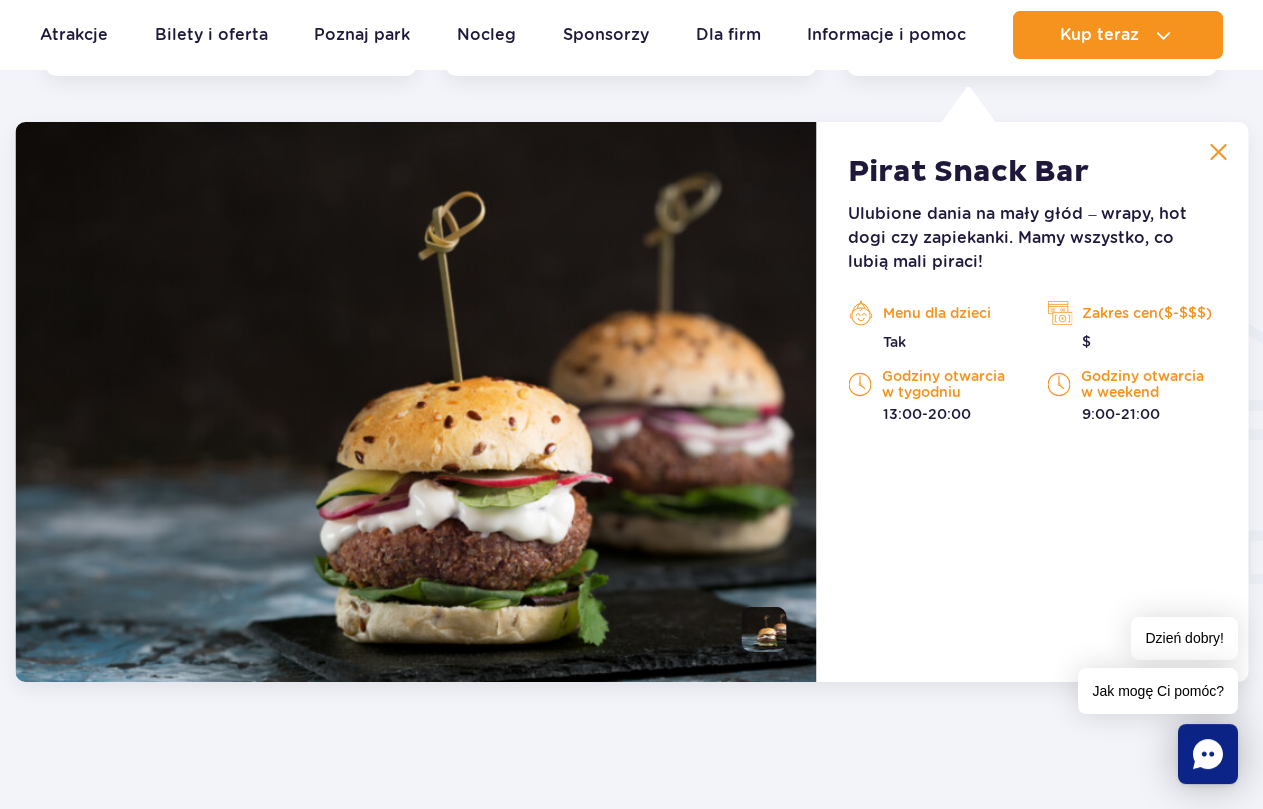 scroll, scrollTop: 2105, scrollLeft: 0, axis: vertical 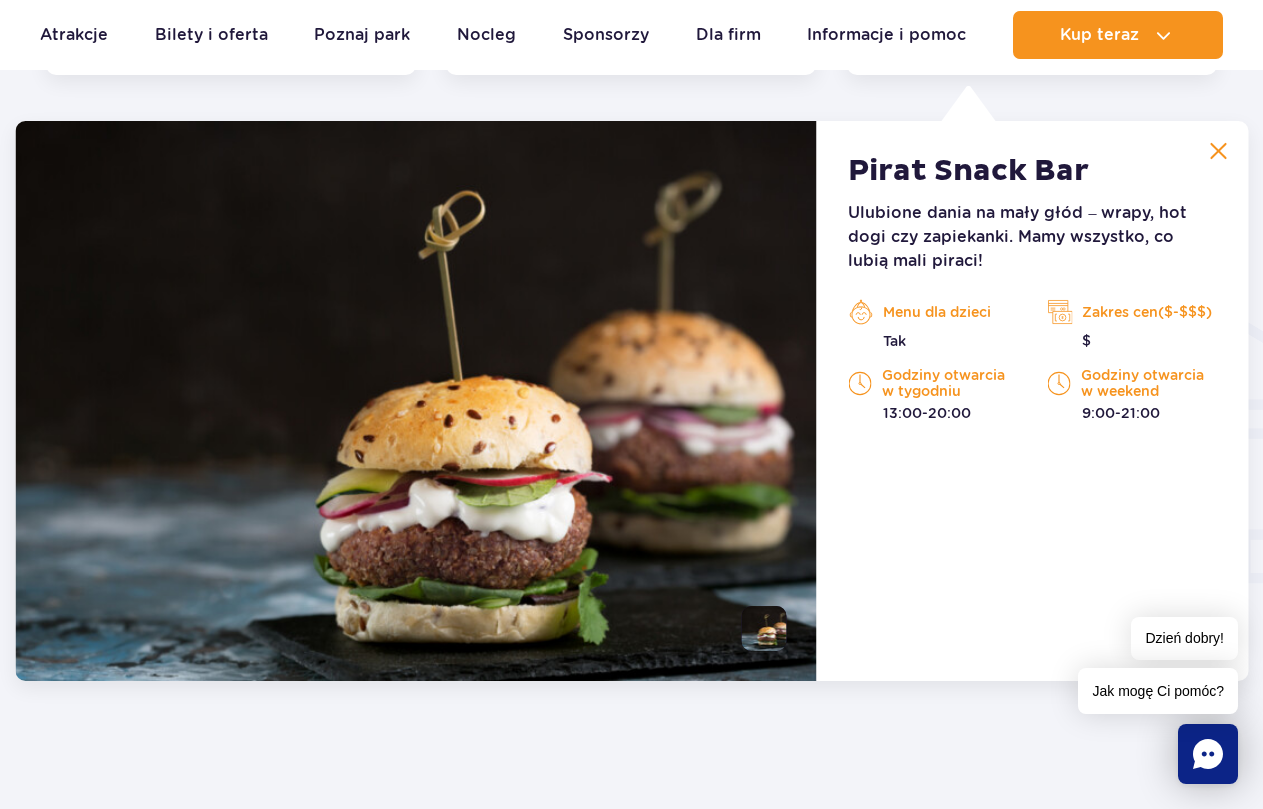 drag, startPoint x: 1259, startPoint y: 350, endPoint x: 1273, endPoint y: 443, distance: 94.04786 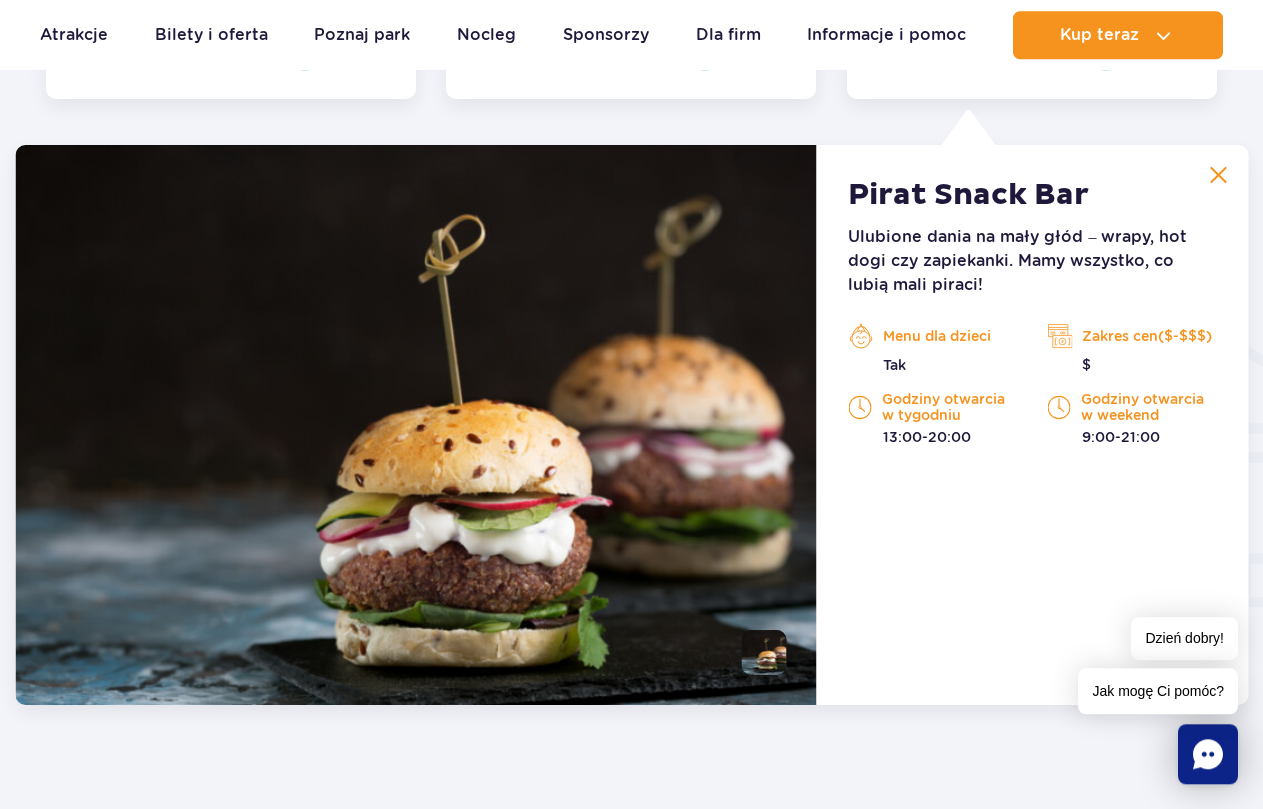 scroll, scrollTop: 2111, scrollLeft: 0, axis: vertical 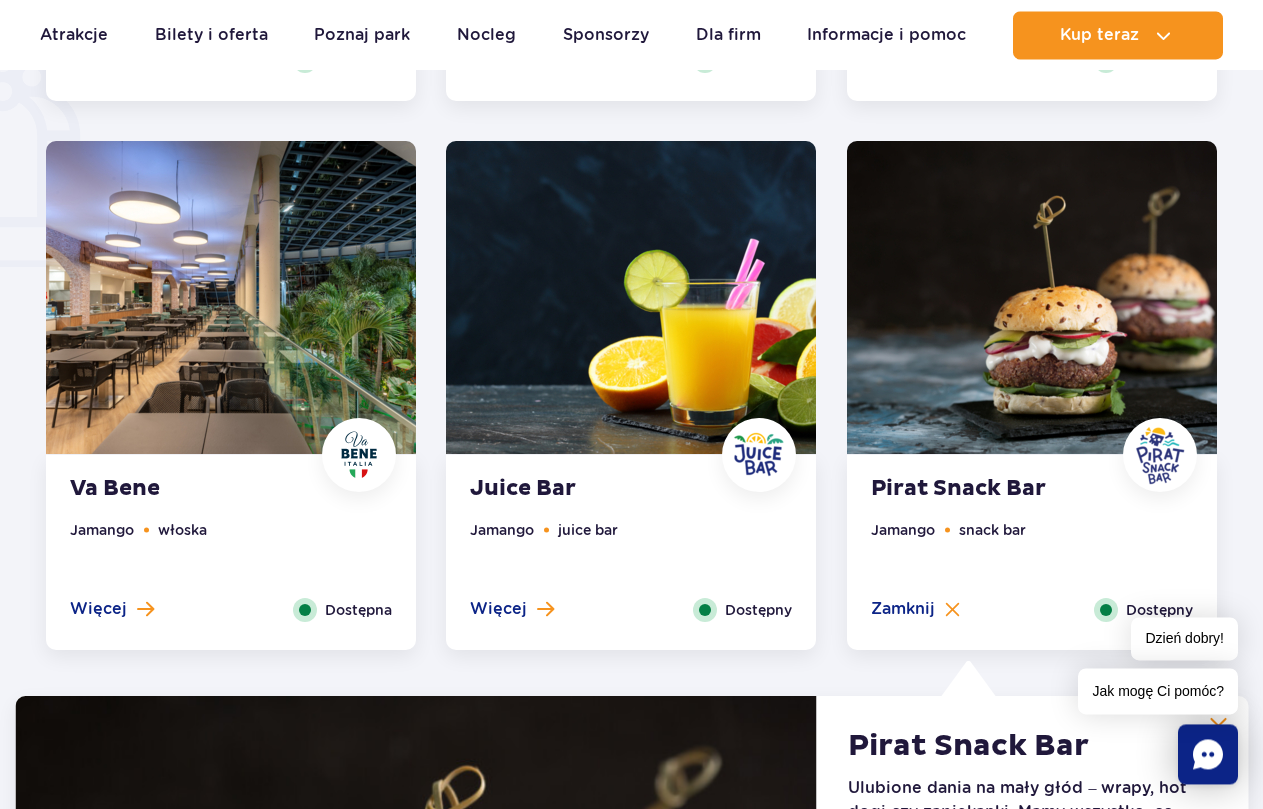 drag, startPoint x: 572, startPoint y: 358, endPoint x: 537, endPoint y: 382, distance: 42.43819 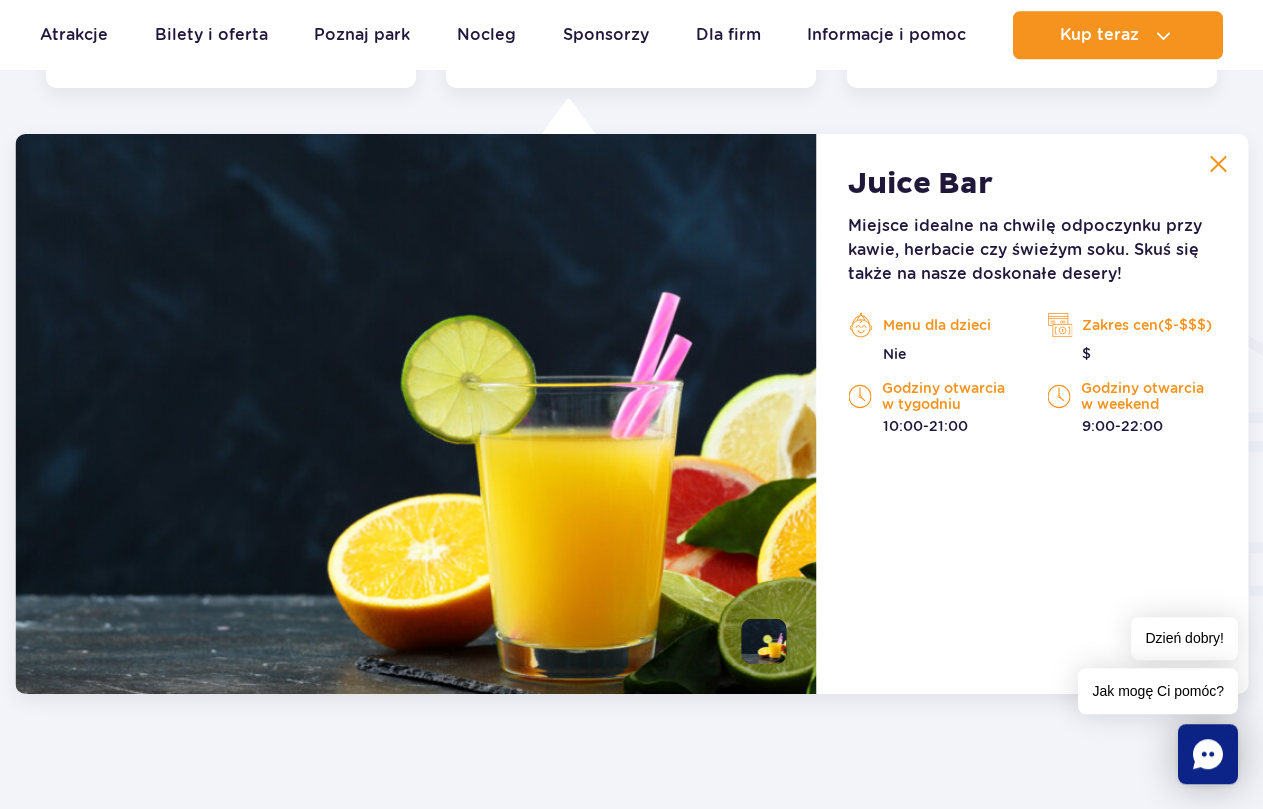 scroll, scrollTop: 2104, scrollLeft: 0, axis: vertical 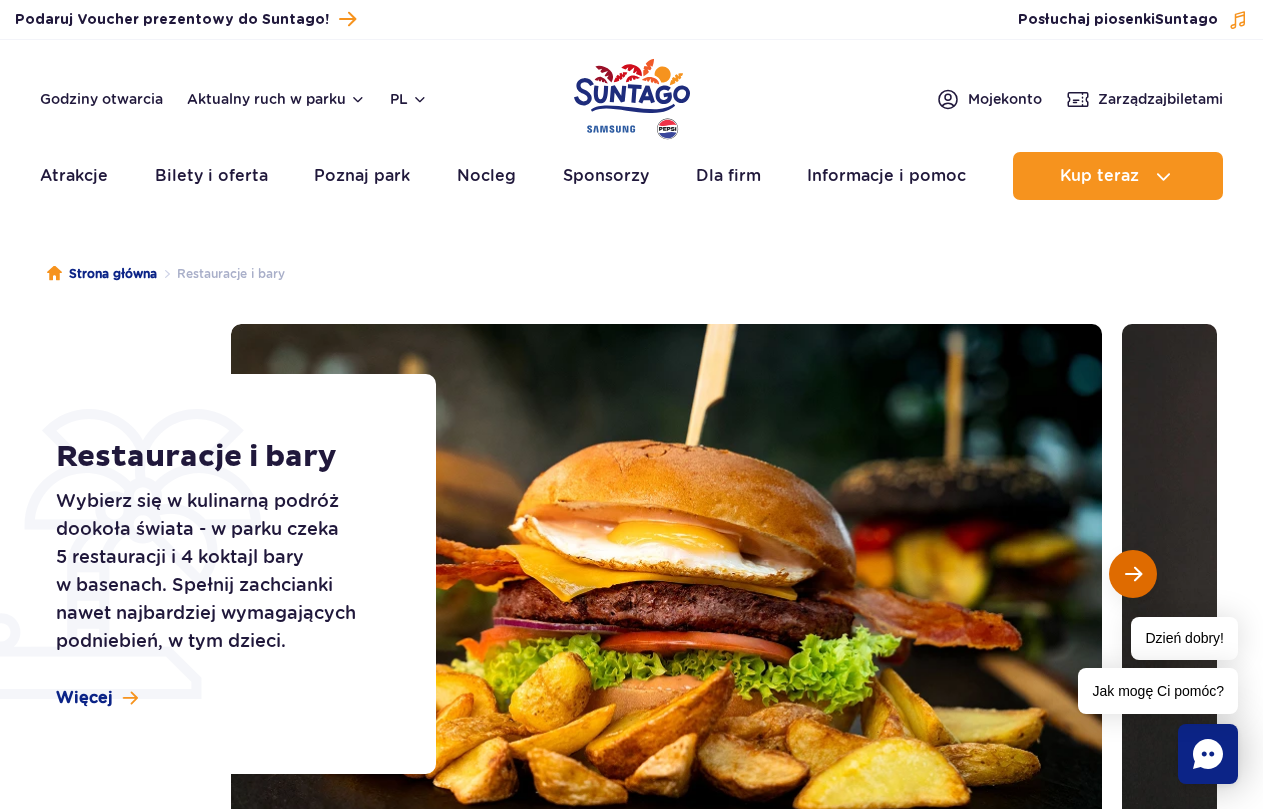 click at bounding box center [1133, 574] 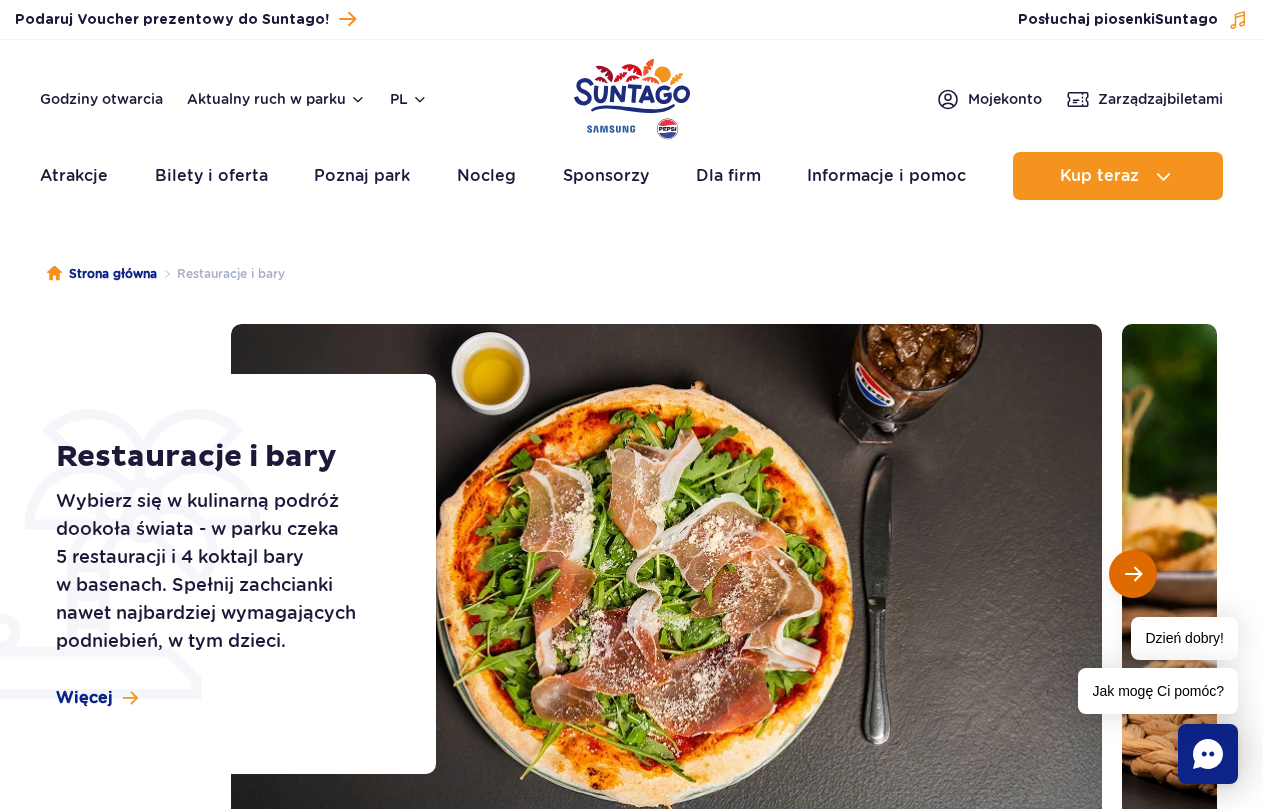 click at bounding box center [1133, 574] 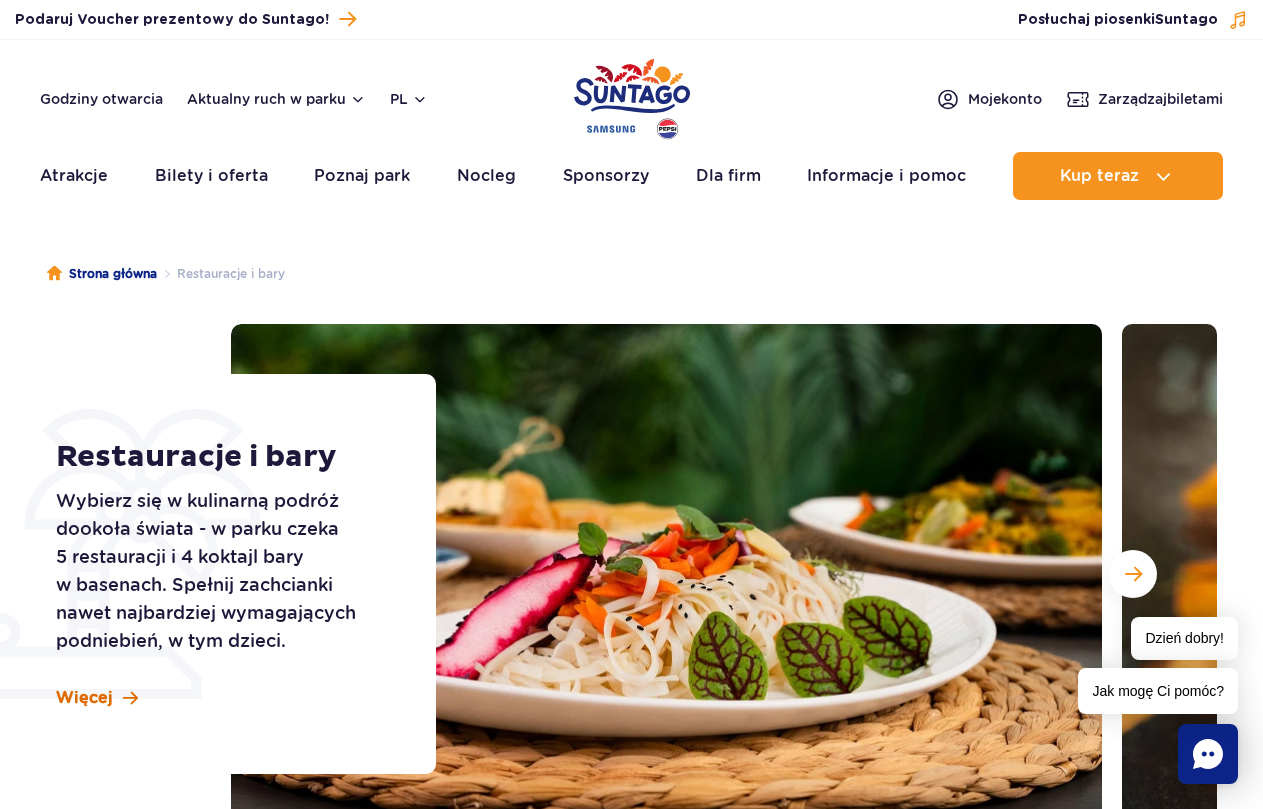 click on "Restauracje i bary
Wybierz się w kulinarną podróż dookoła świata - w parku czeka 5 restauracji i 4 koktajl bary w basenach. Spełnij zachcianki nawet najbardziej wymagających podniebień, w tym dzieci.
Więcej" at bounding box center (233, 574) 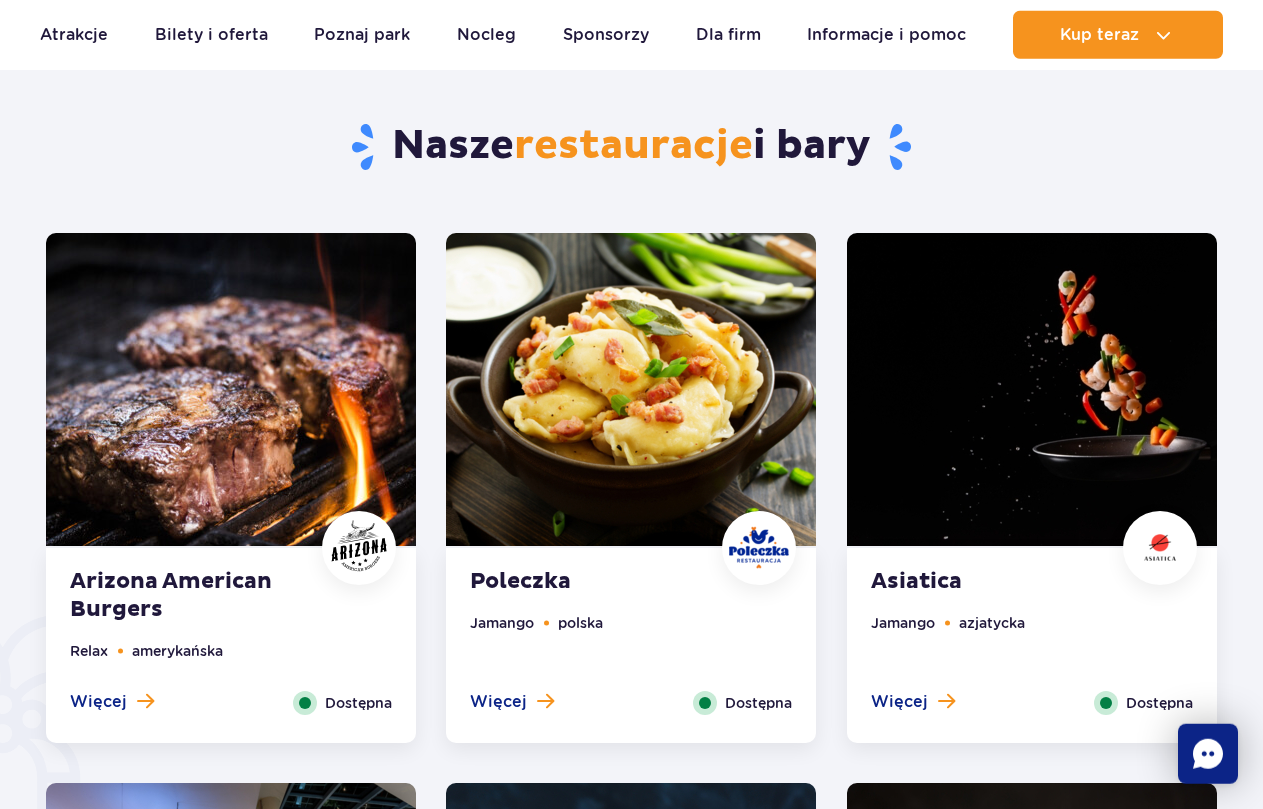 scroll, scrollTop: 888, scrollLeft: 0, axis: vertical 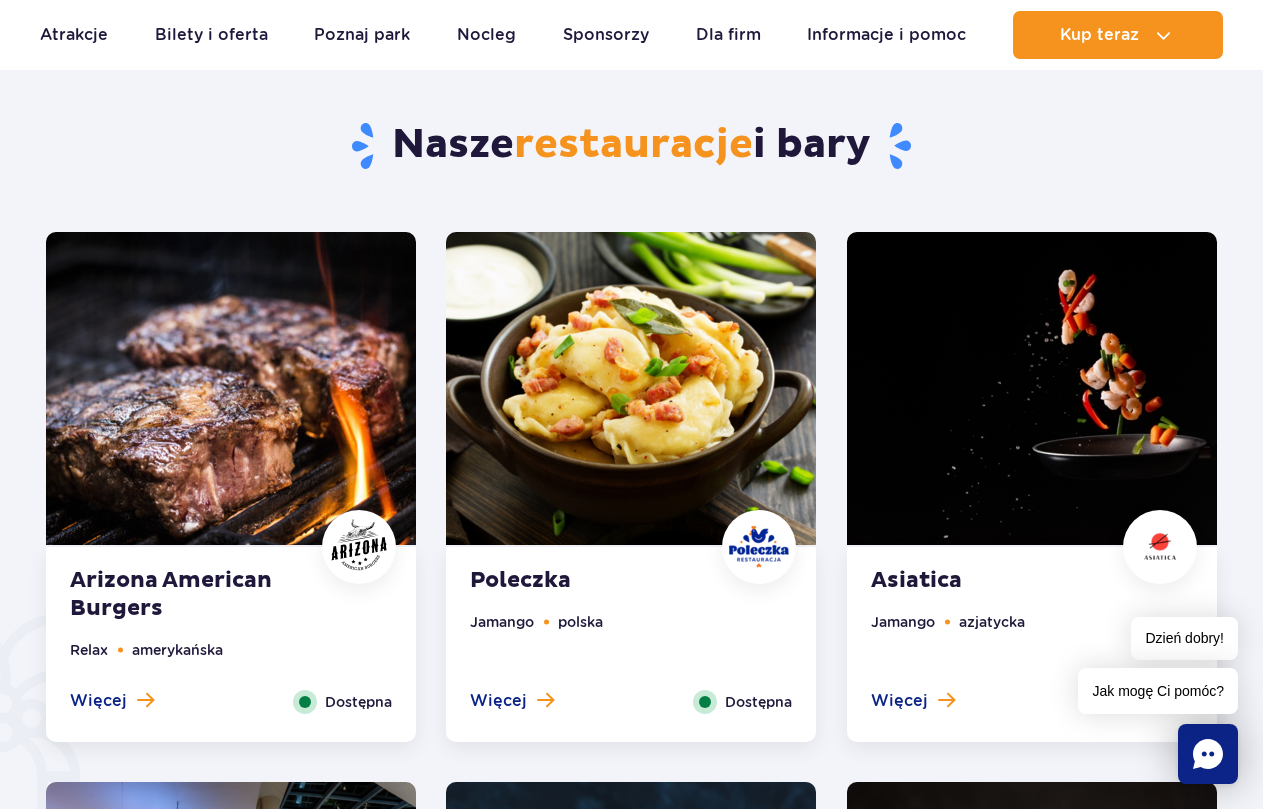 click at bounding box center [1032, 388] 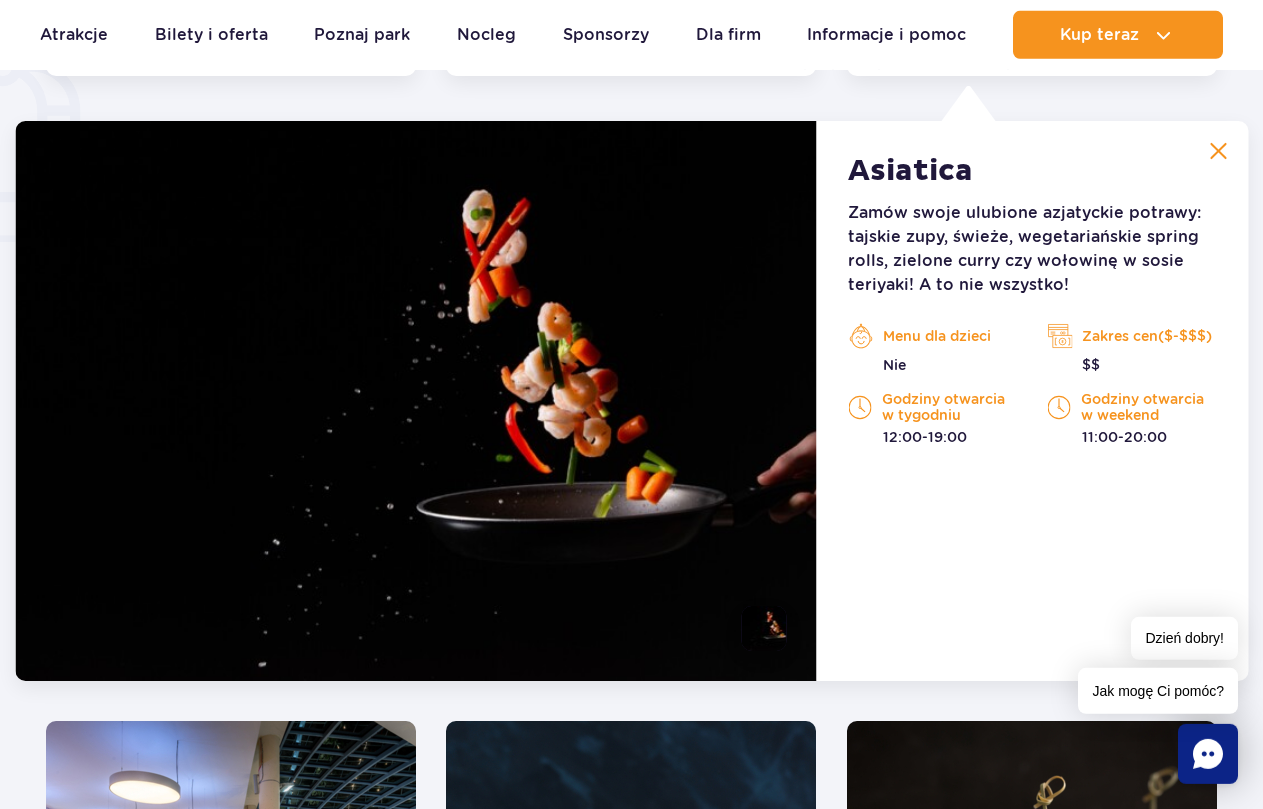 scroll, scrollTop: 1555, scrollLeft: 0, axis: vertical 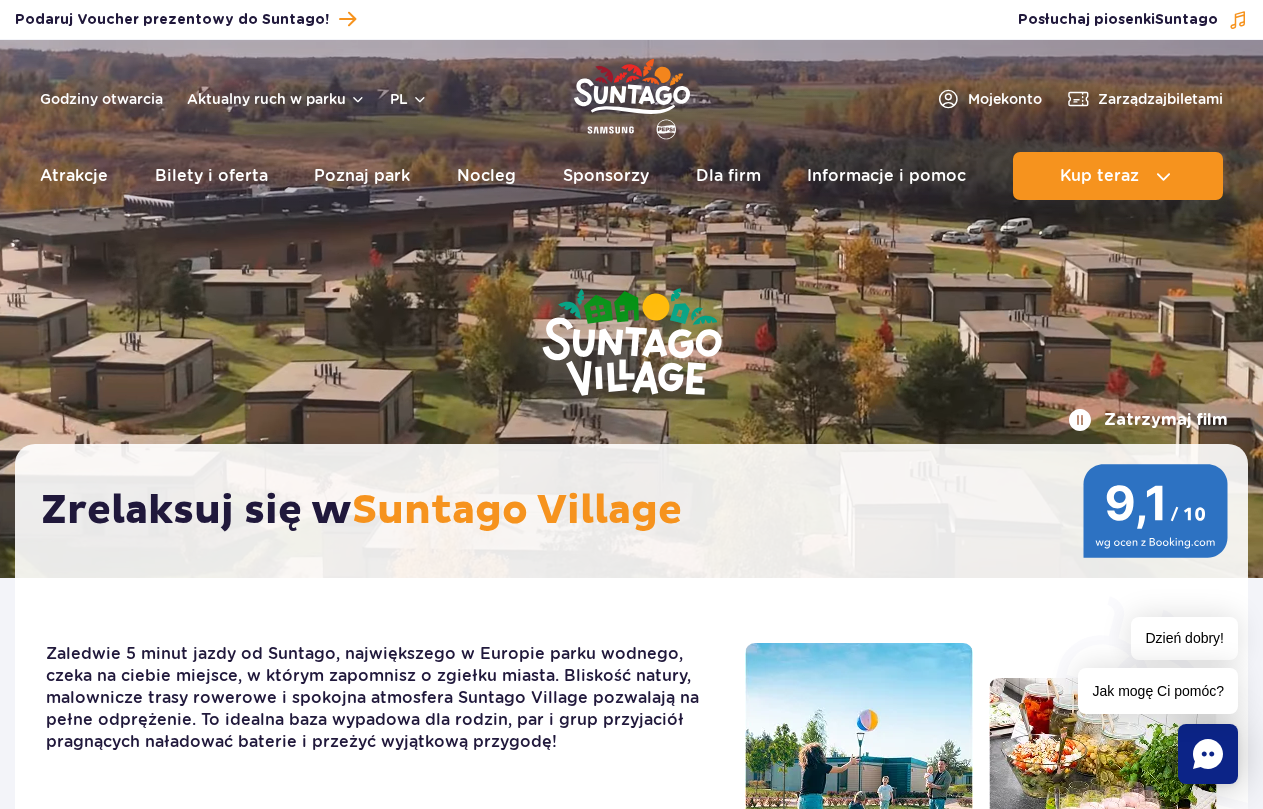 drag, startPoint x: 1259, startPoint y: 51, endPoint x: 1279, endPoint y: 140, distance: 91.21951 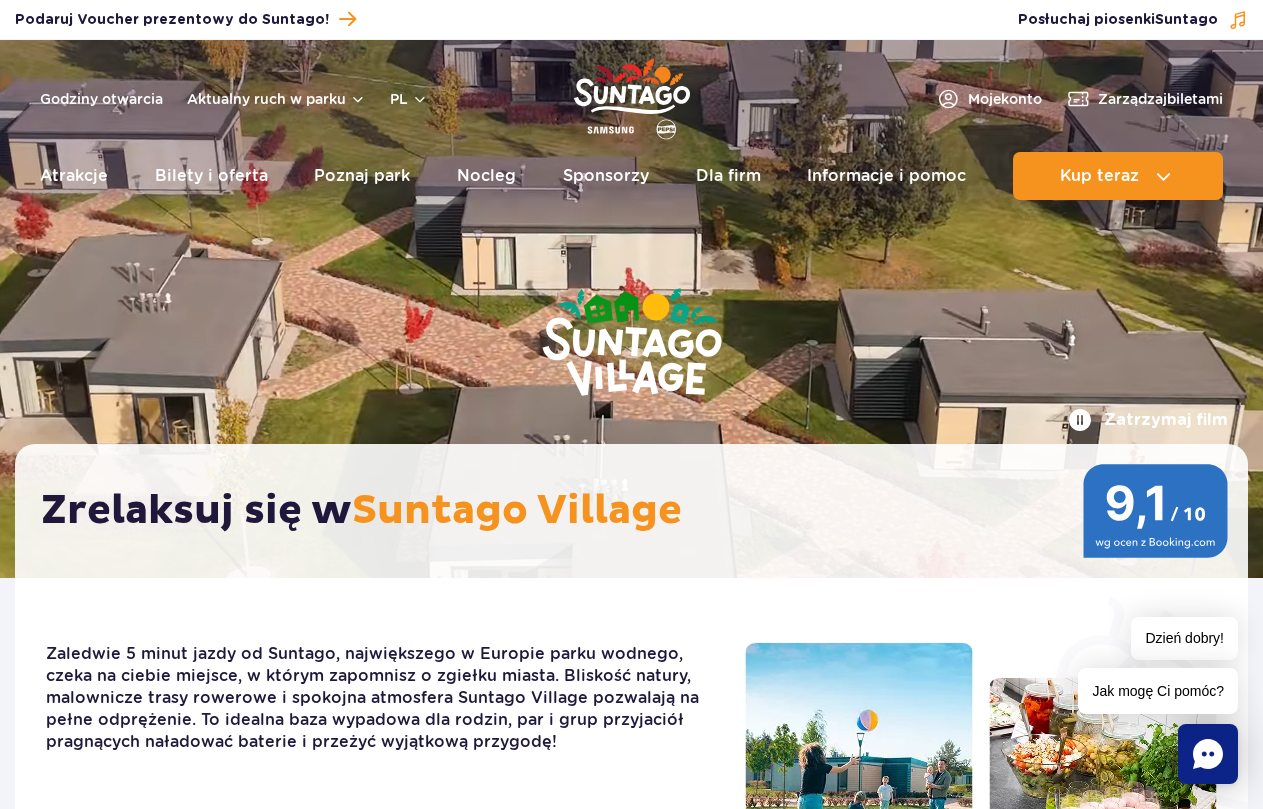 click on "Przejdź do menu
Przejdź do treści
Przejdź do stopki
Mapa serwisu
Dzień dobry! Jak mogę Ci pomóc?
Podaruj voucher
Podaruj Voucher prezentowy do Suntago!
Zarządzaj biletami
Suntago" at bounding box center (631, 4423) 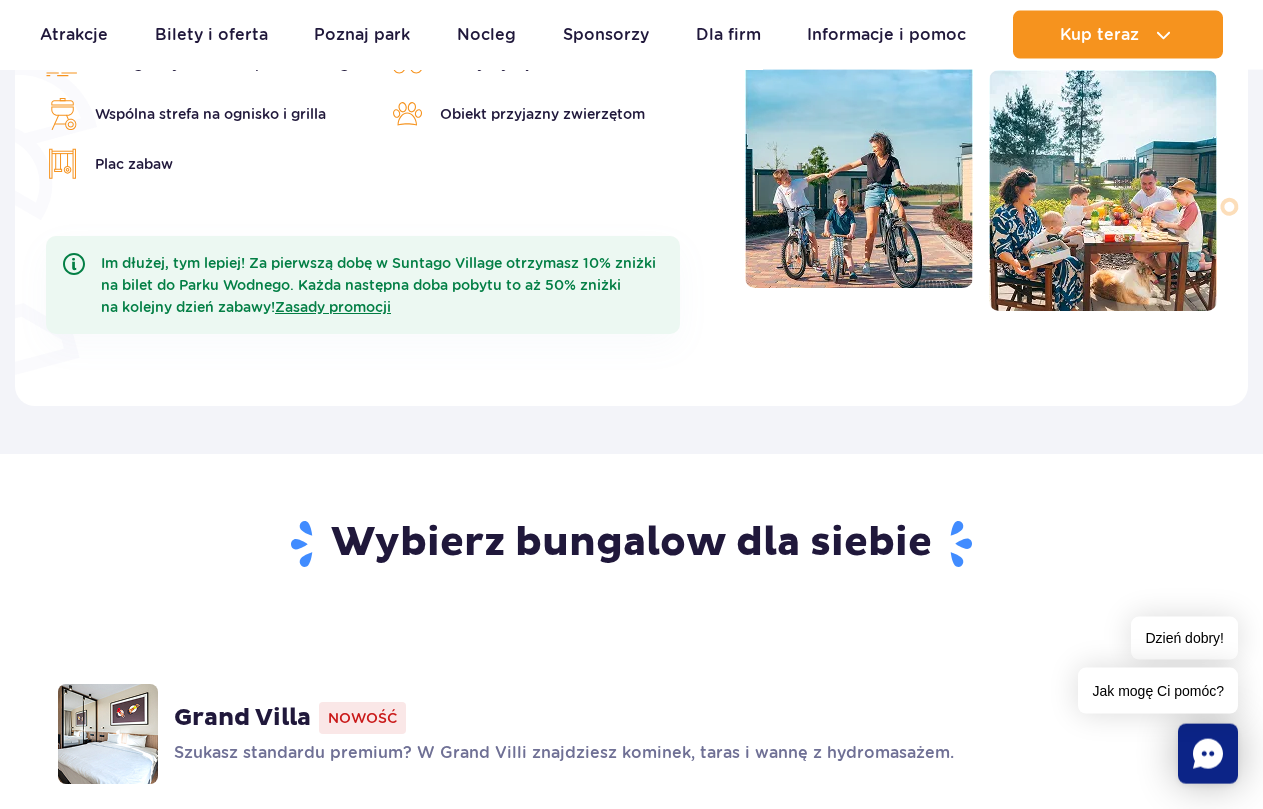 scroll, scrollTop: 876, scrollLeft: 0, axis: vertical 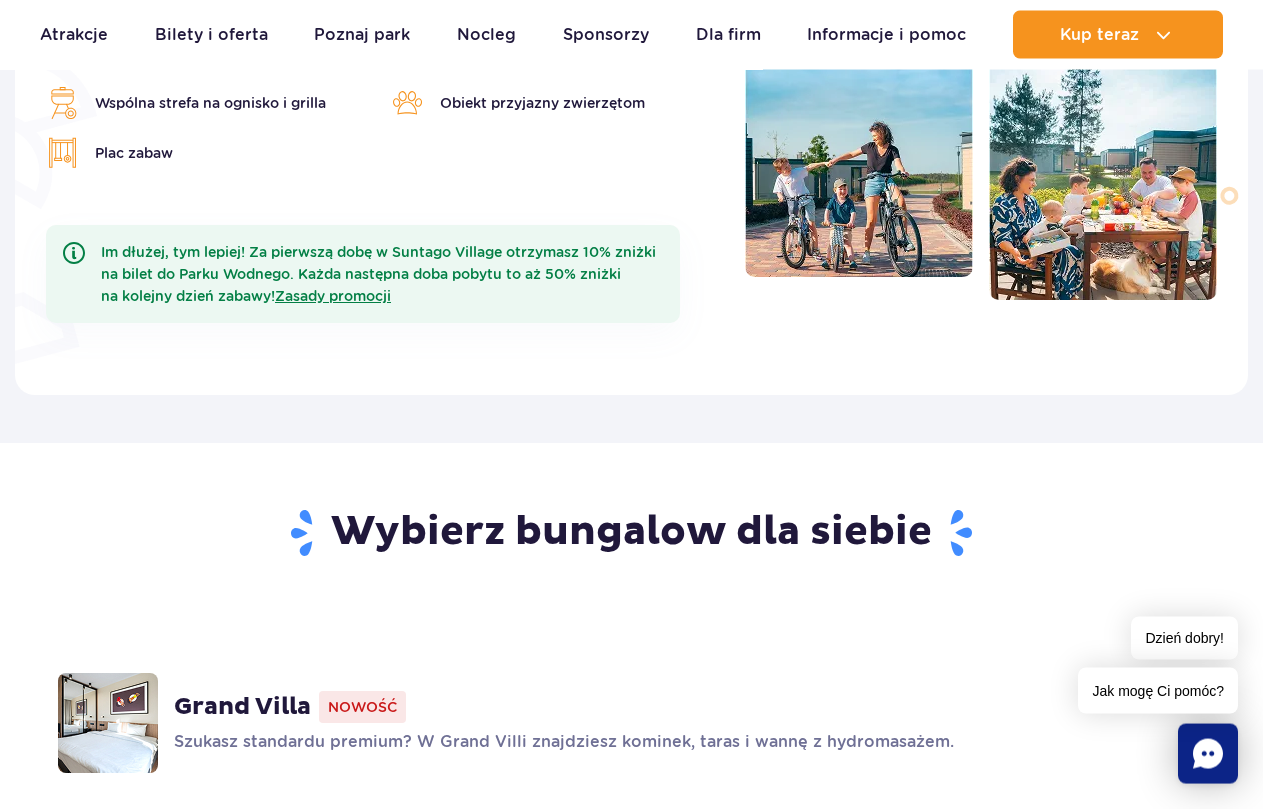 click at bounding box center (1103, 179) 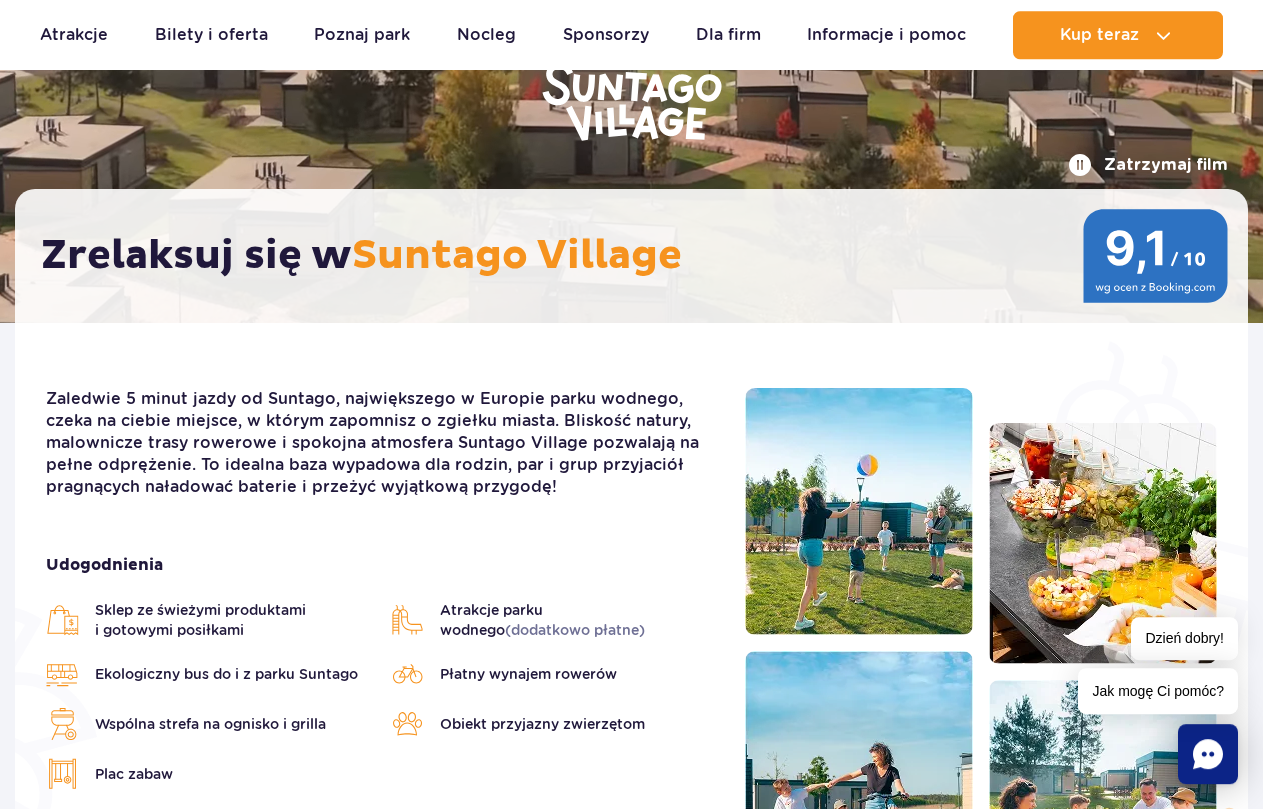 scroll, scrollTop: 0, scrollLeft: 0, axis: both 